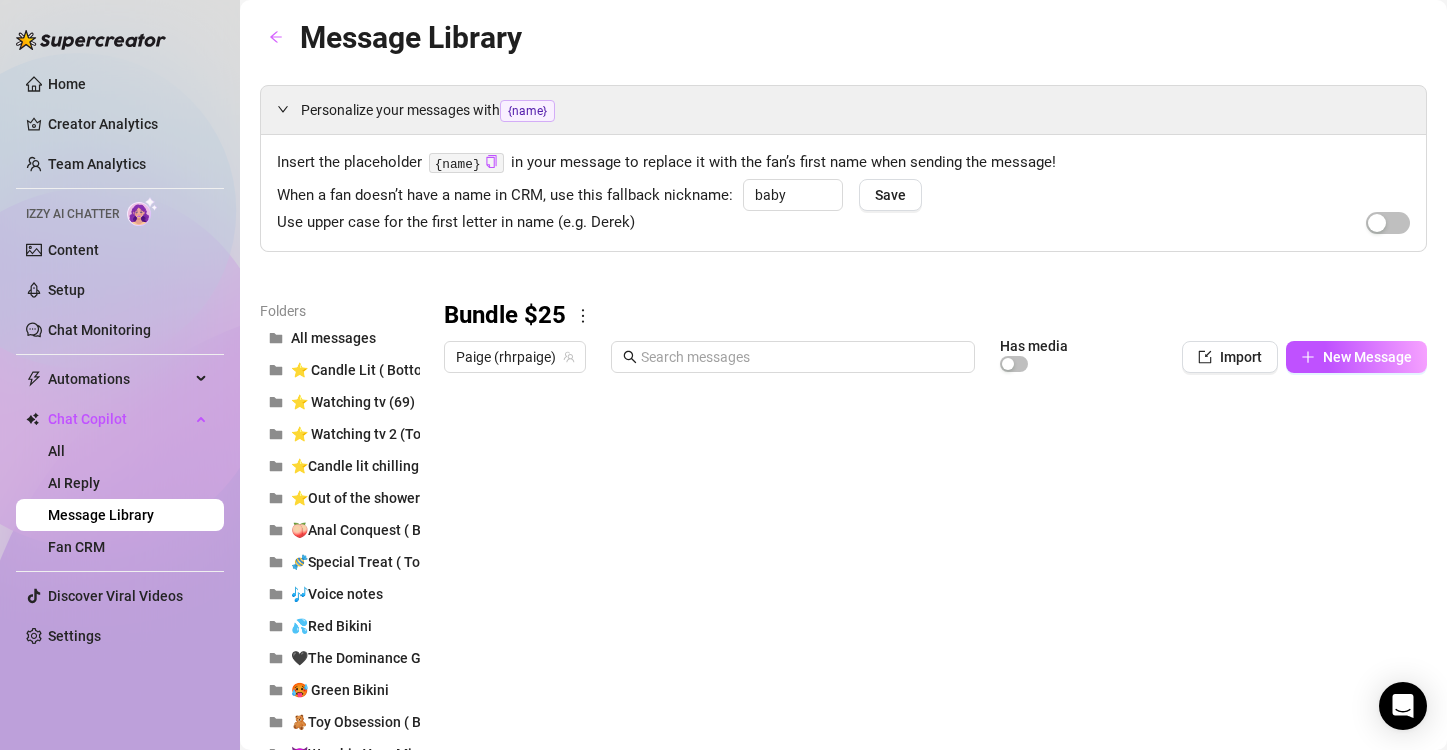 scroll, scrollTop: 0, scrollLeft: 0, axis: both 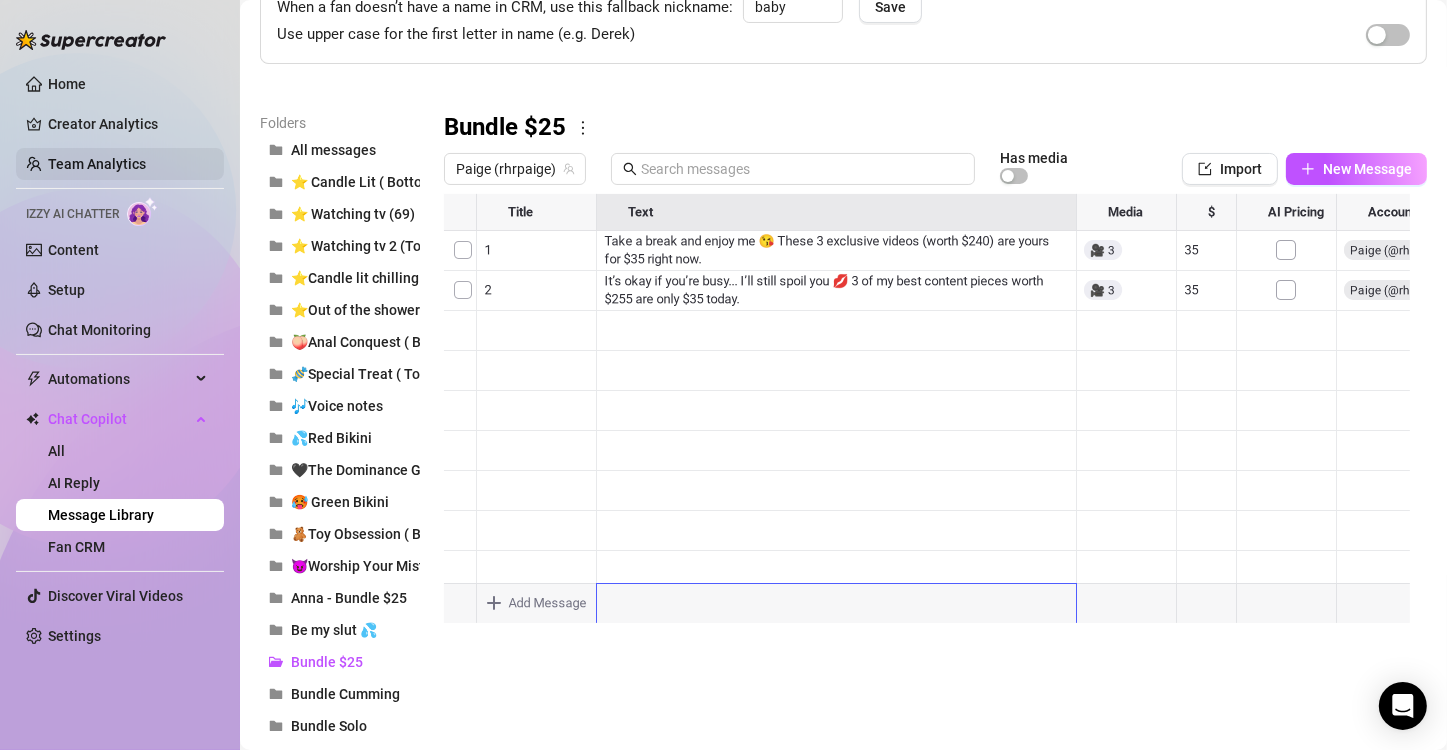 click on "Team Analytics" at bounding box center (97, 164) 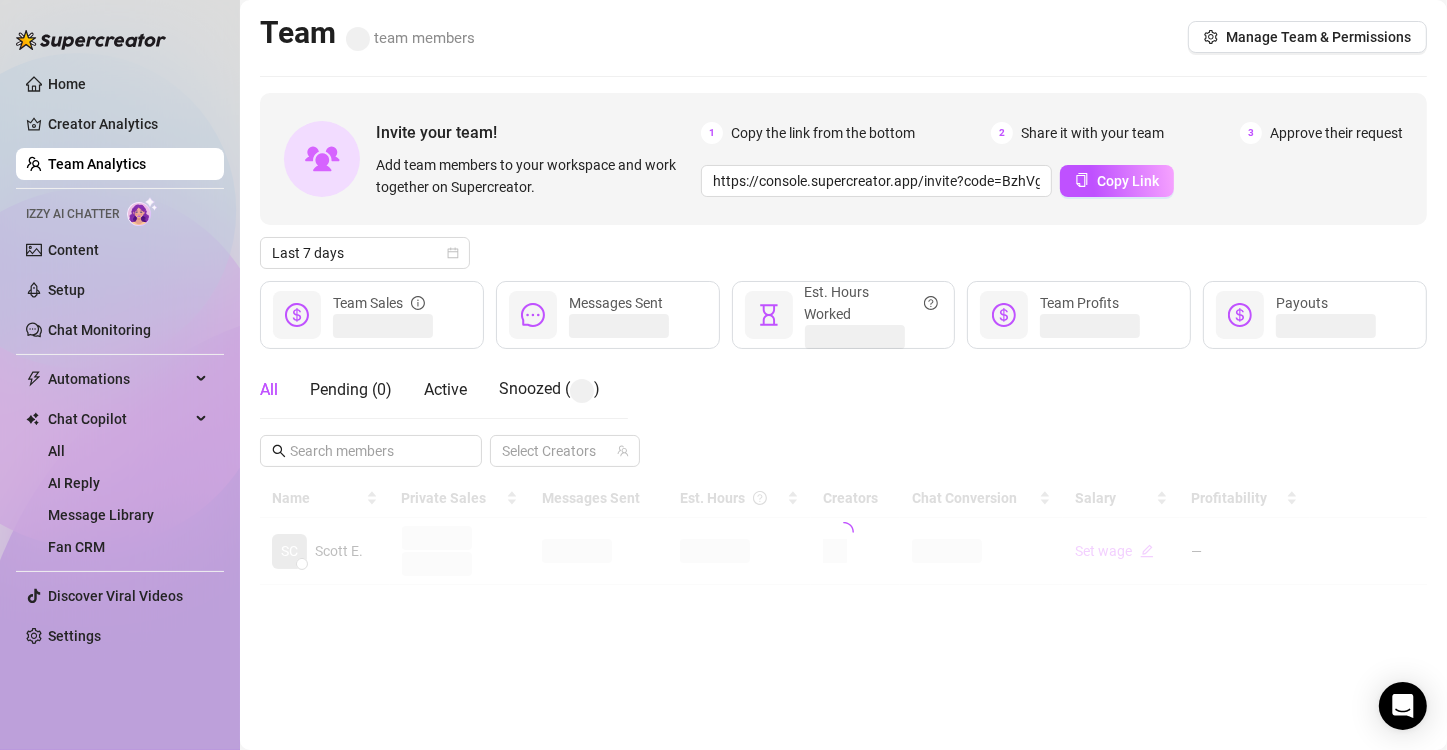 scroll, scrollTop: 0, scrollLeft: 0, axis: both 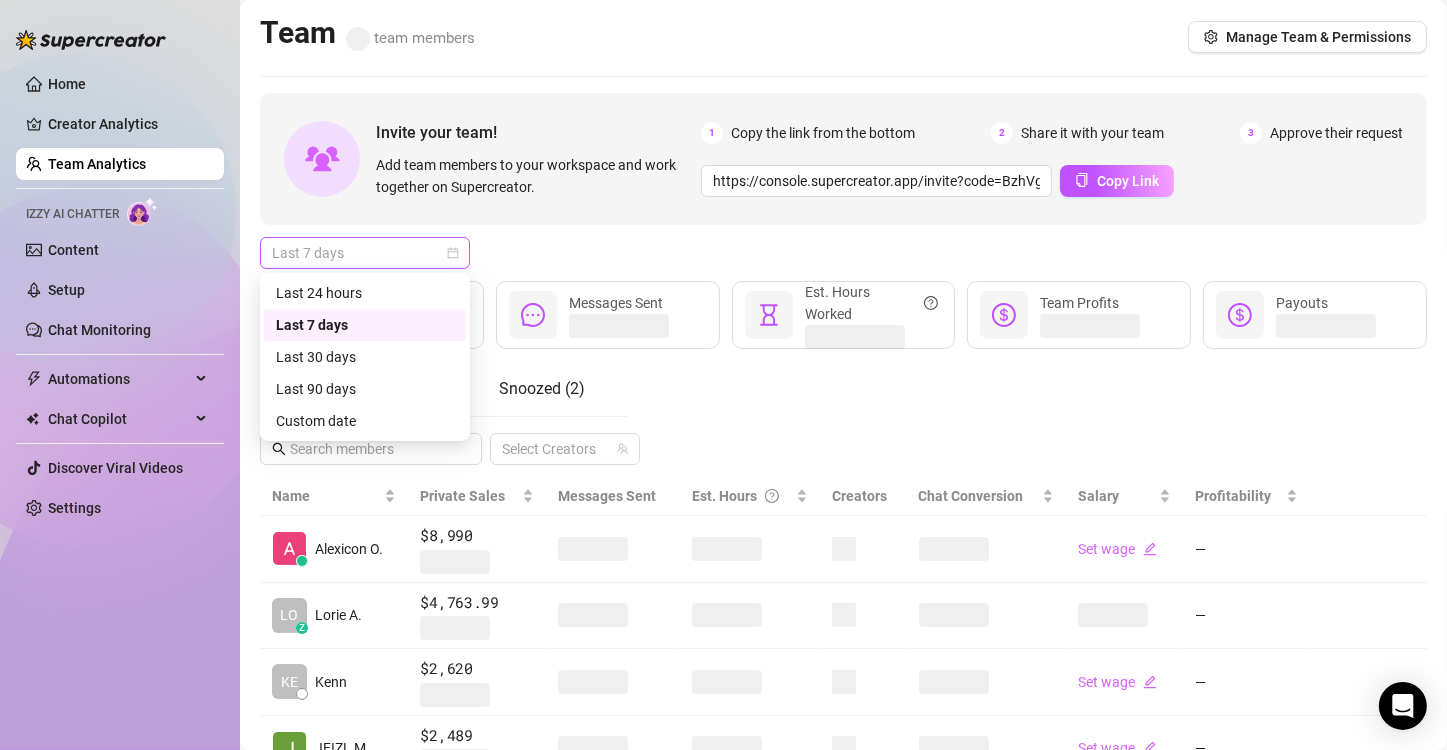 click on "Last 7 days" at bounding box center (365, 253) 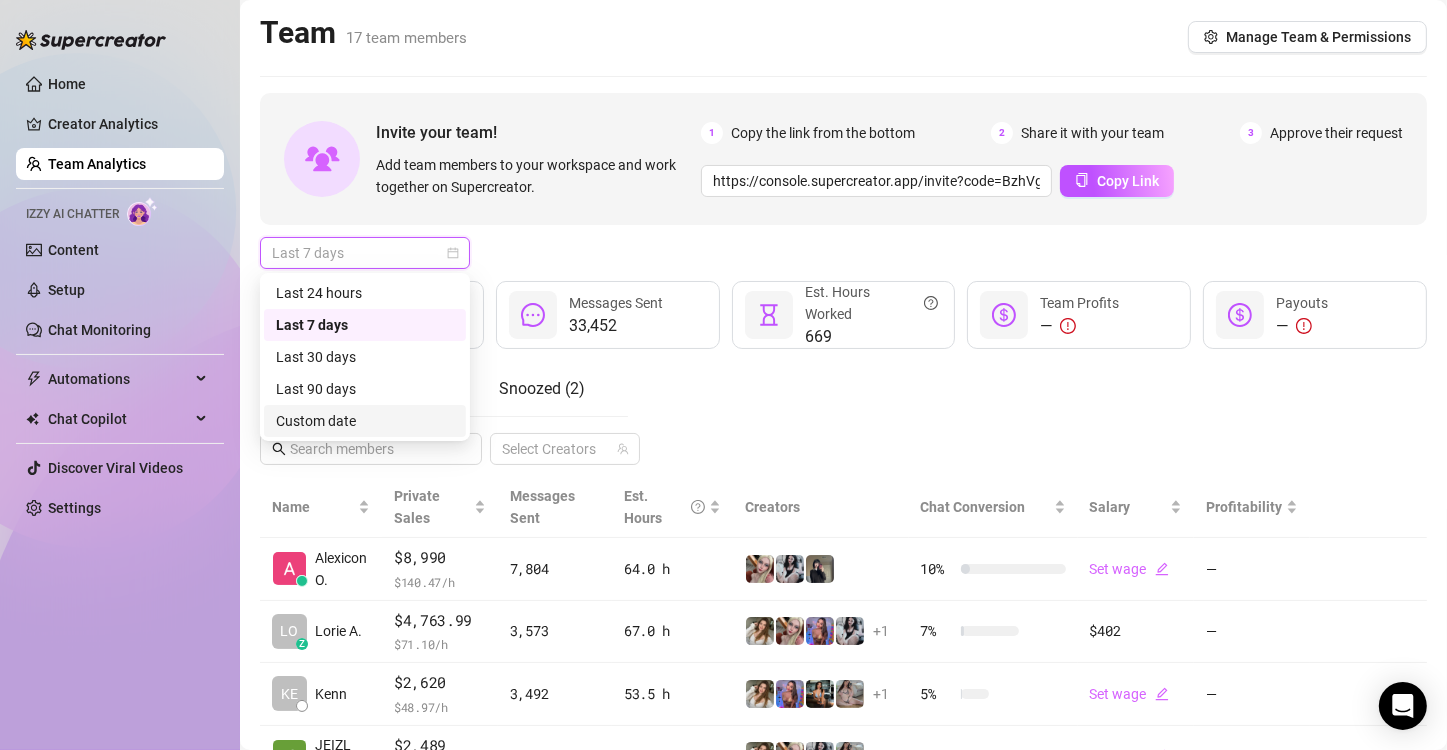 click on "Custom date" at bounding box center (365, 421) 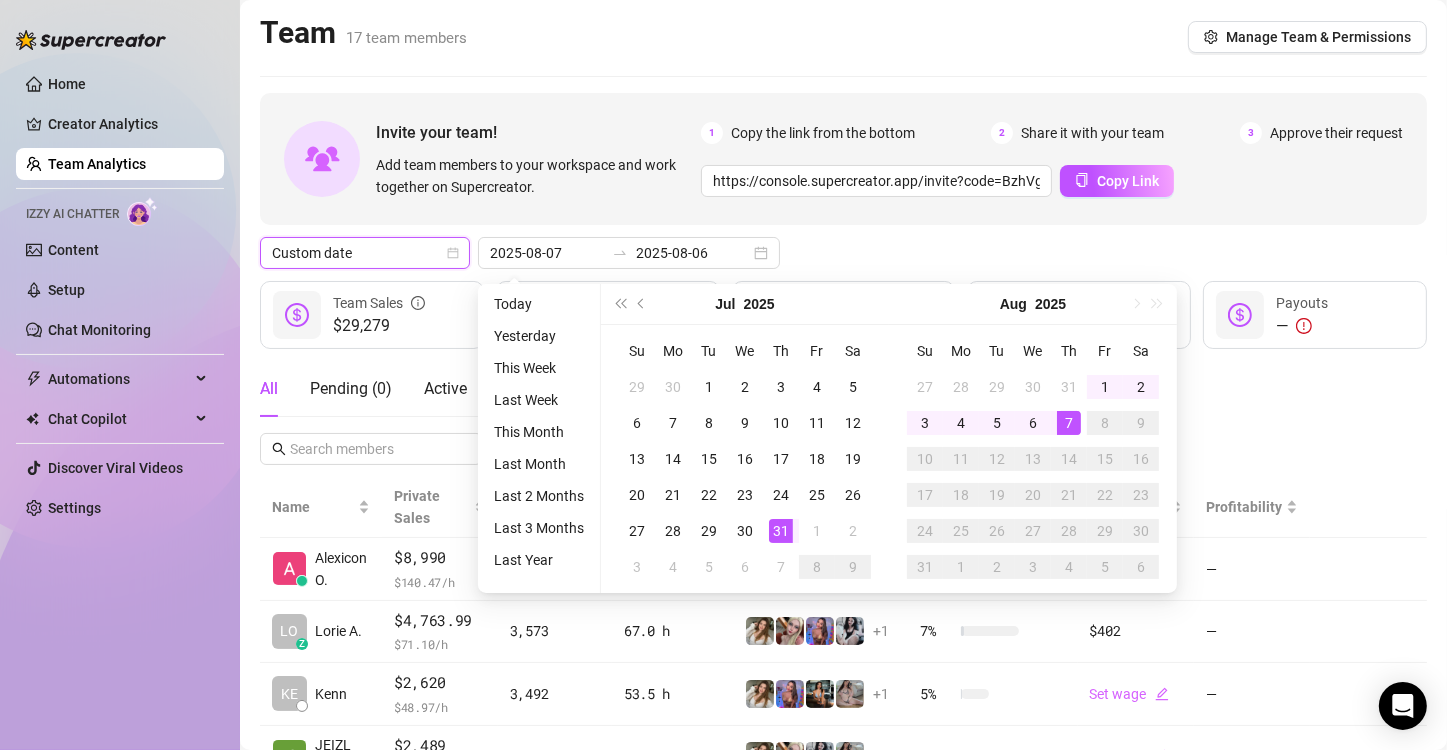 type on "2025-08-06" 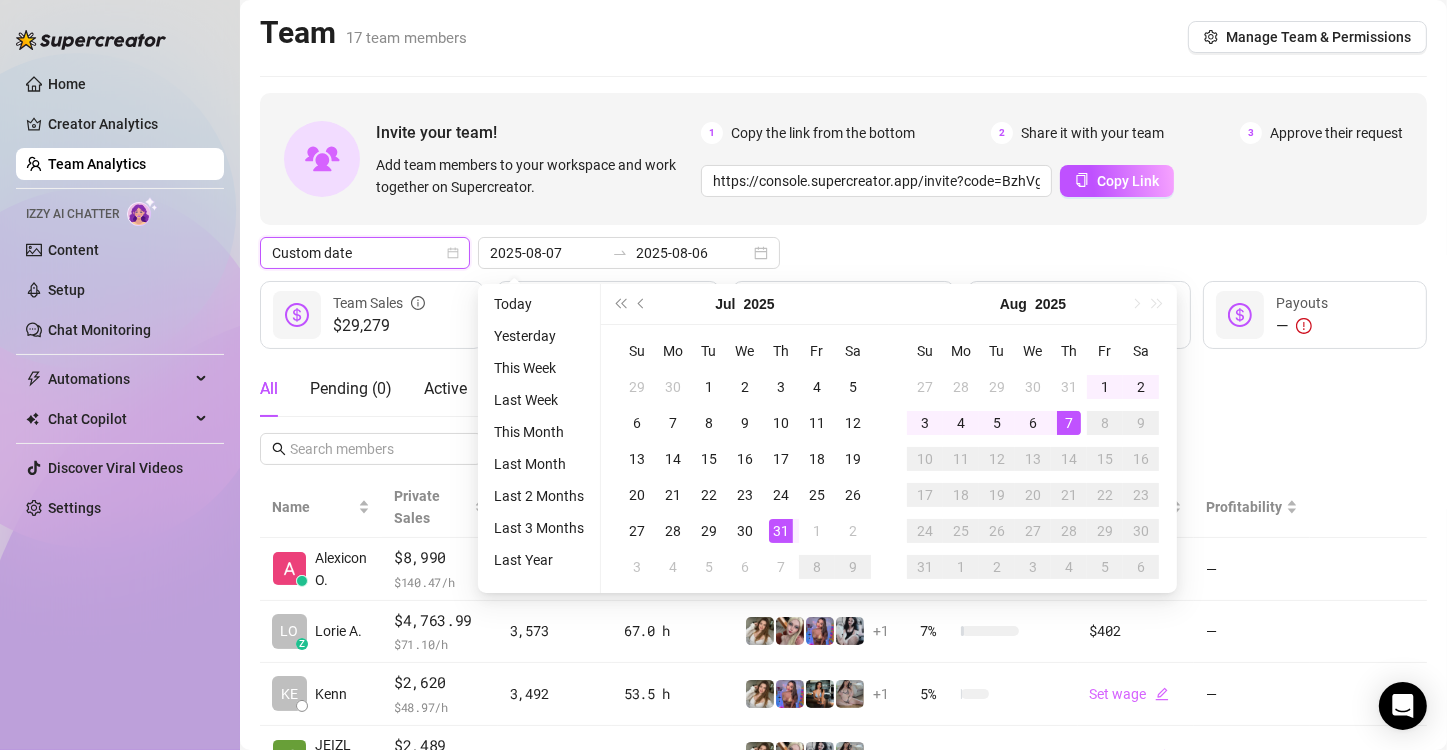 type on "2025-08-06" 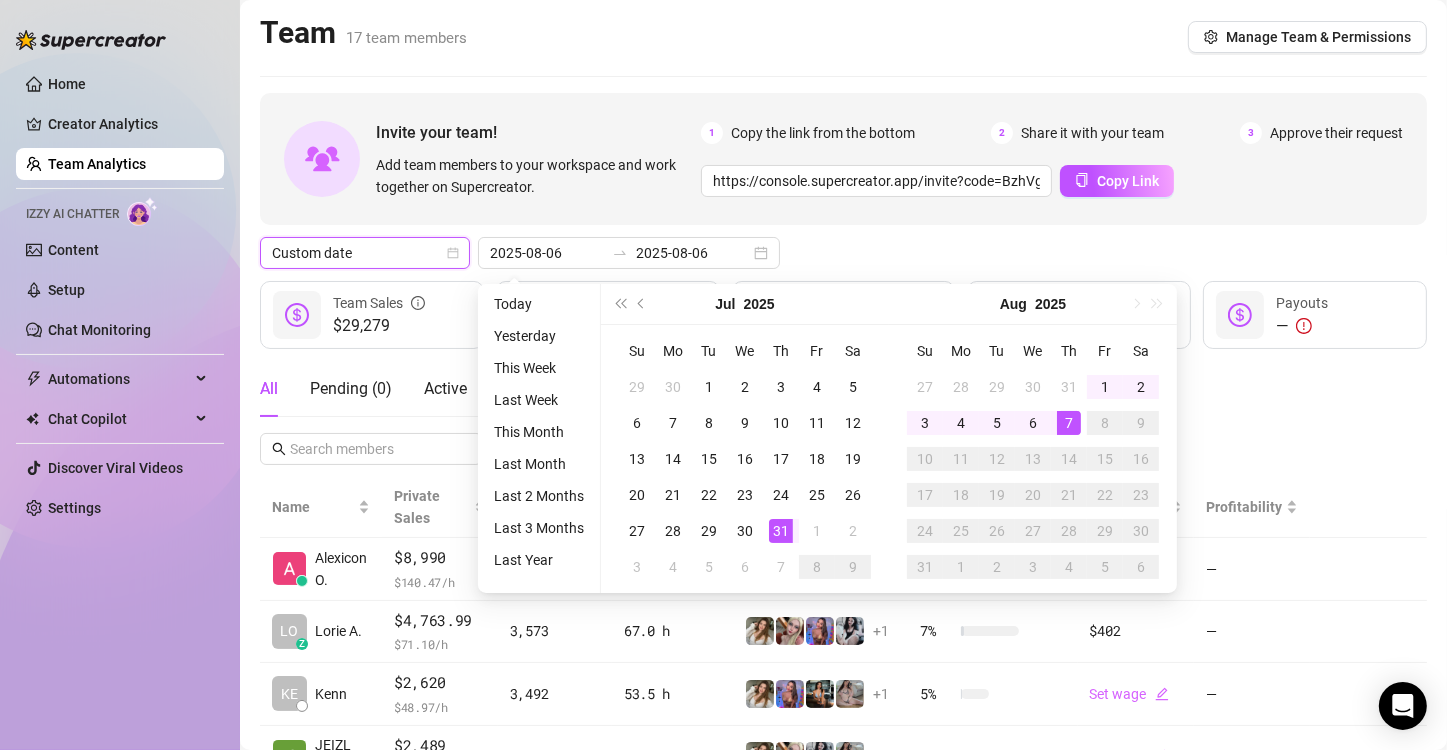 type on "2025-07-31" 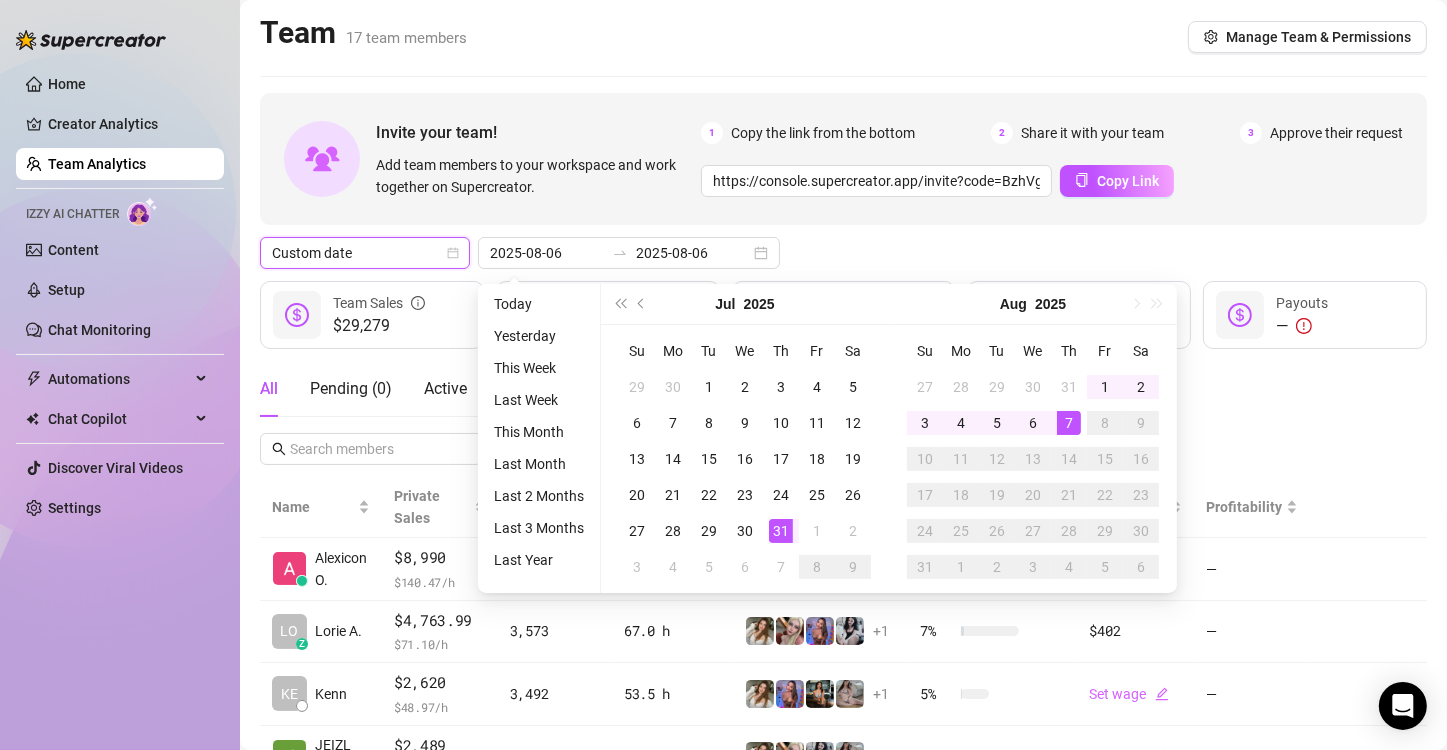 type on "2025-08-07" 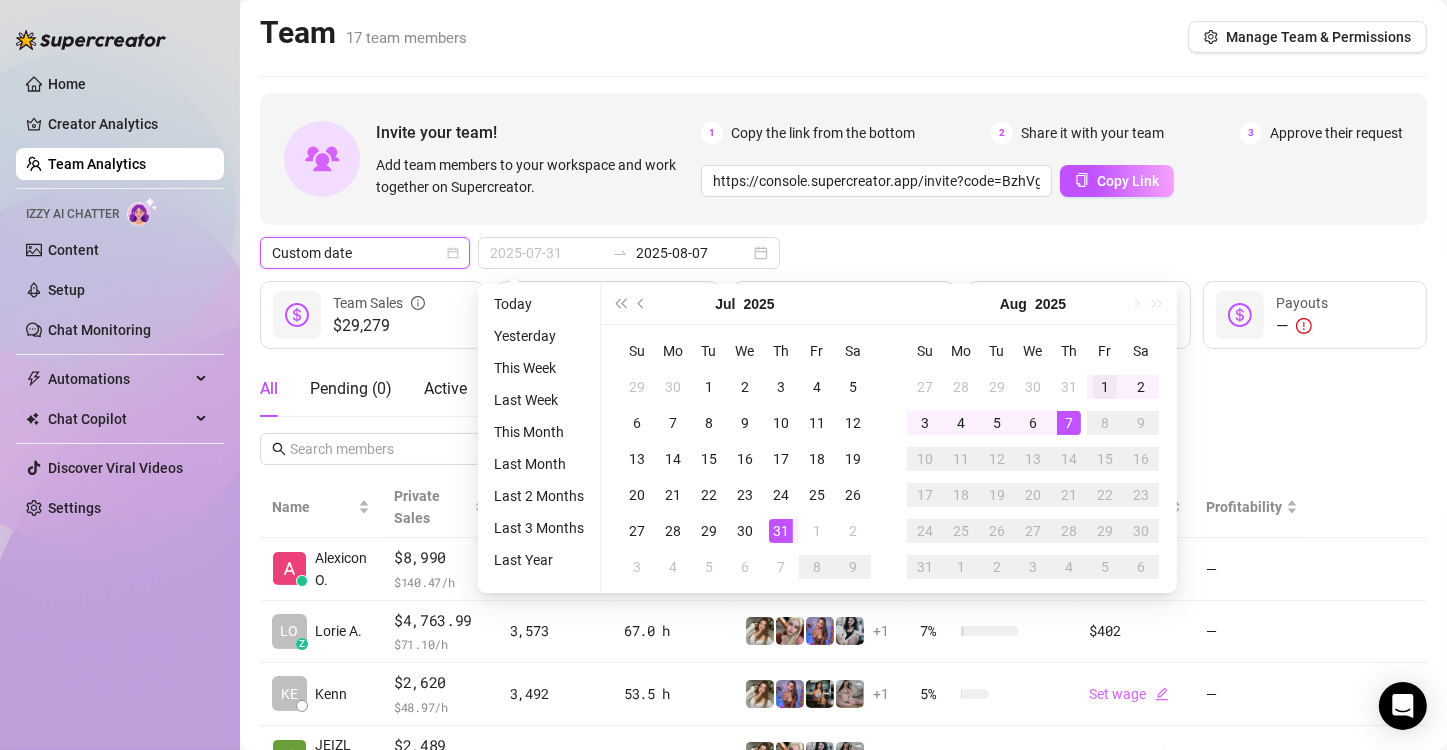 type on "2025-08-01" 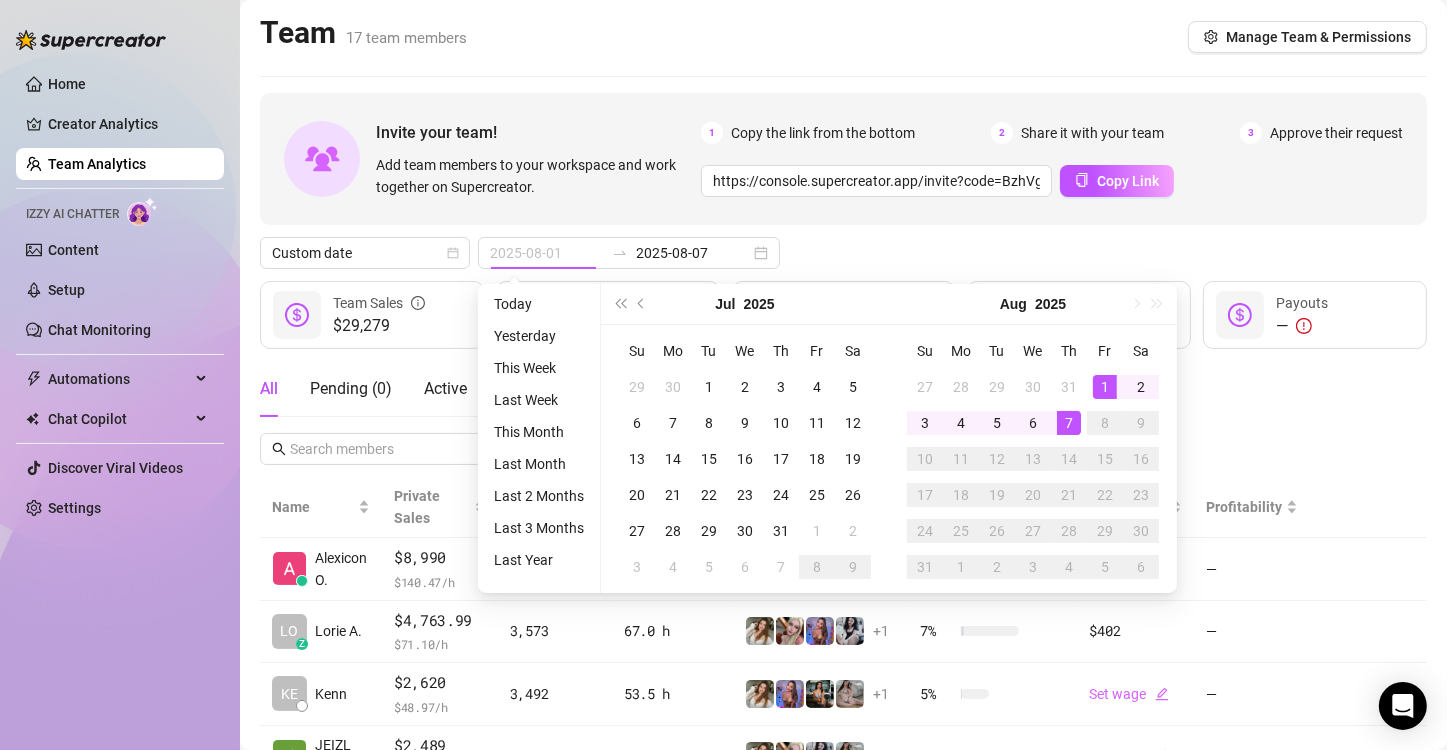 click on "1" at bounding box center [1105, 387] 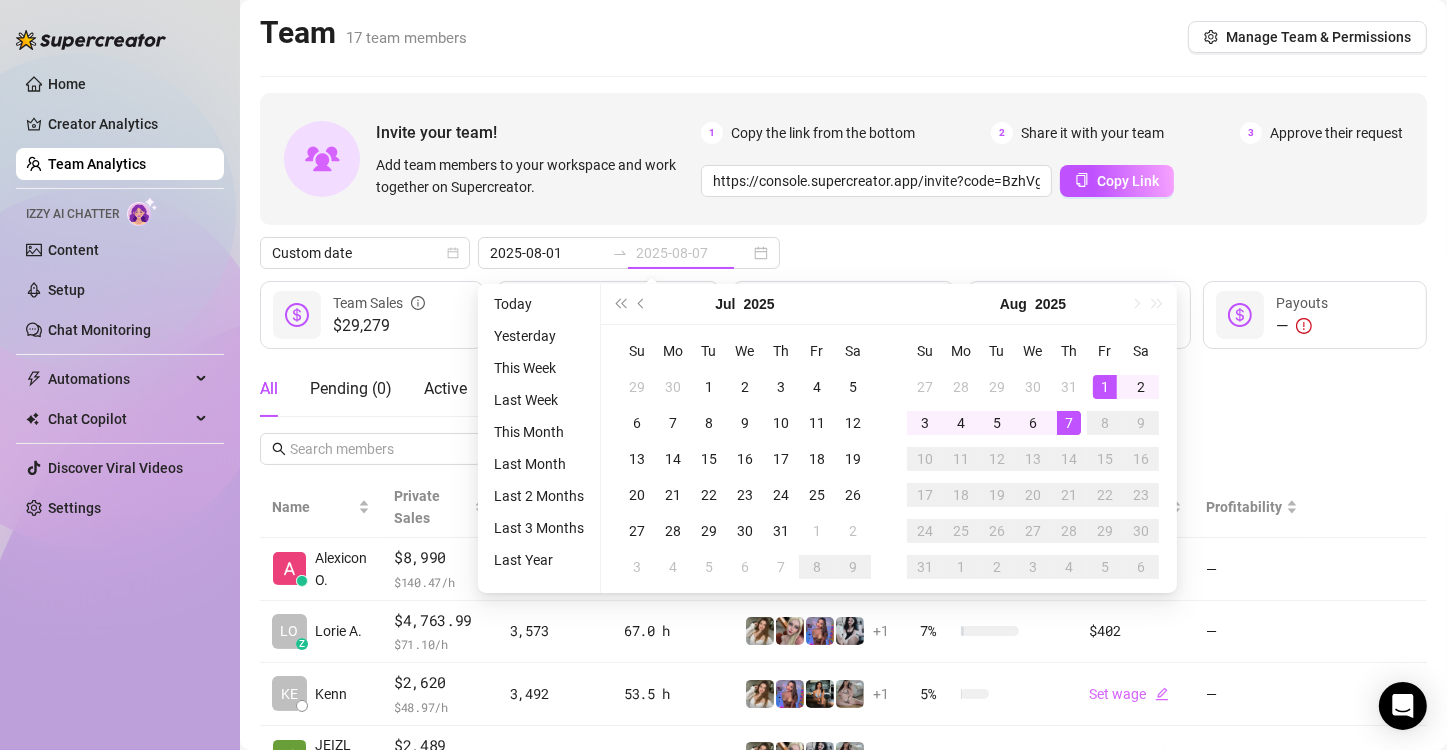 click on "7" at bounding box center (1069, 423) 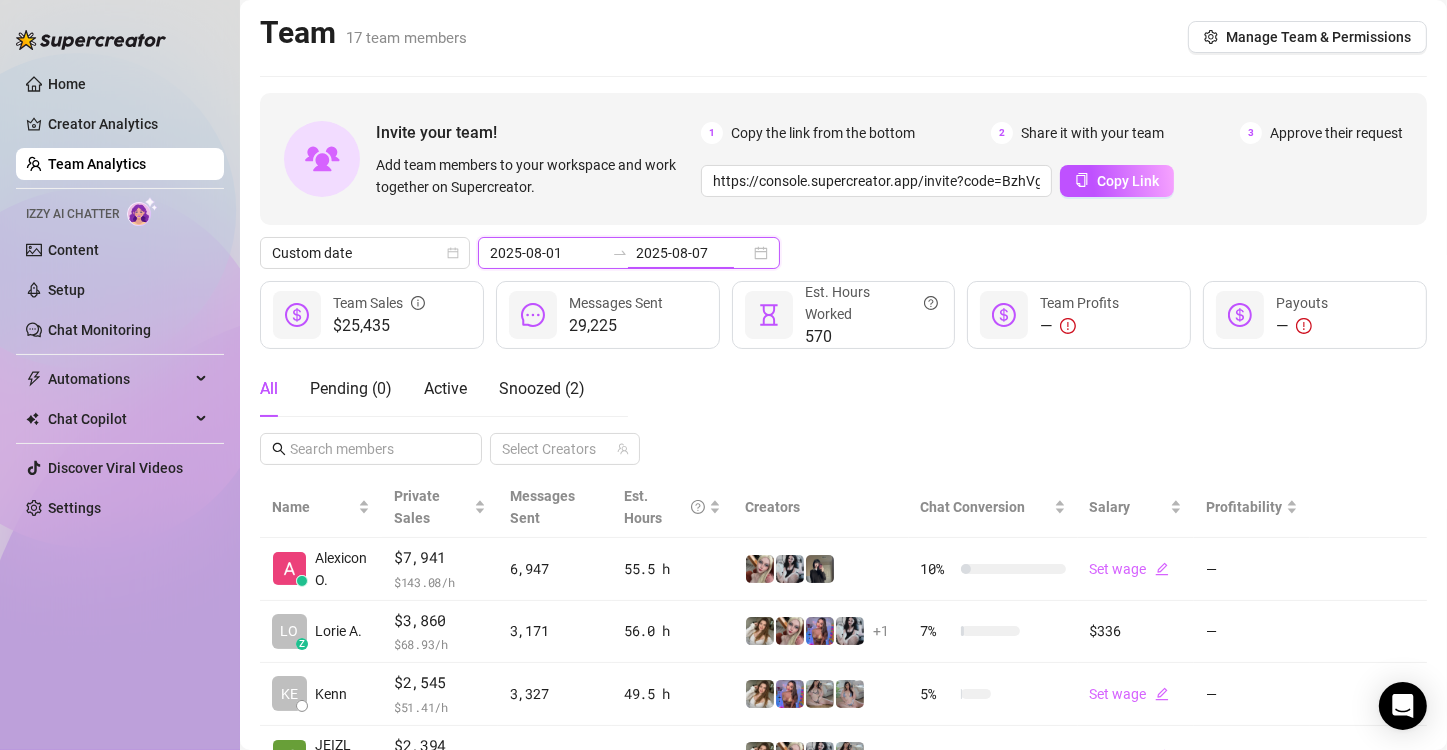 click on "2025-08-07" at bounding box center (693, 253) 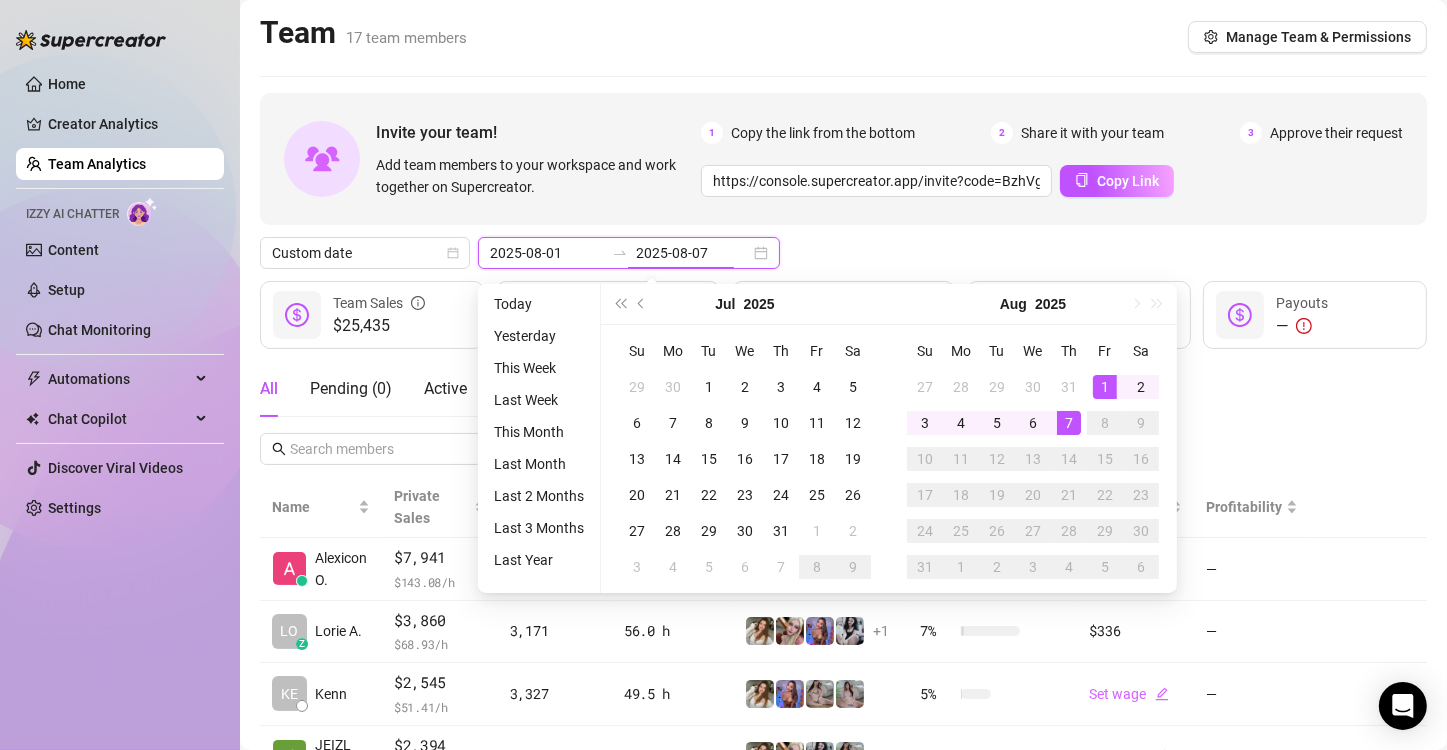 type on "2025-08-01" 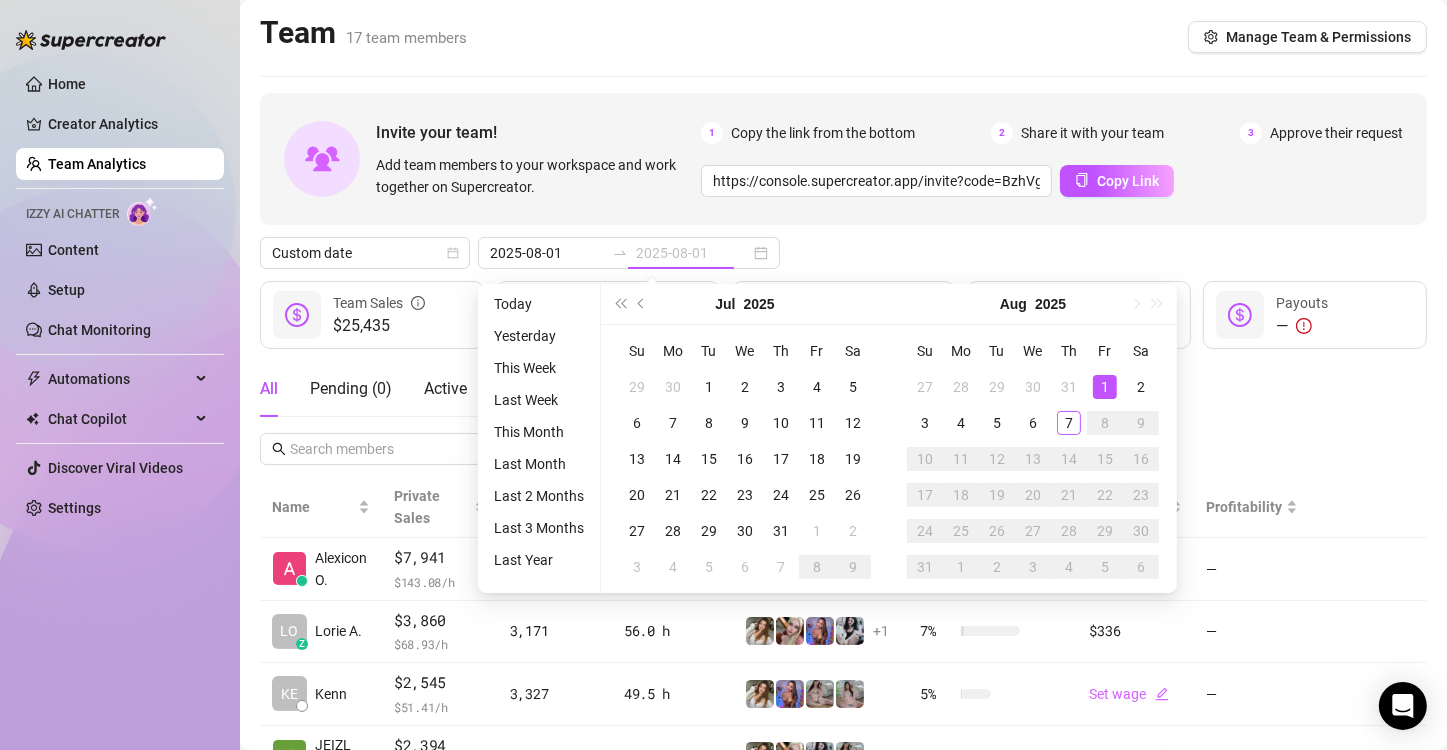 click on "1" at bounding box center [1105, 387] 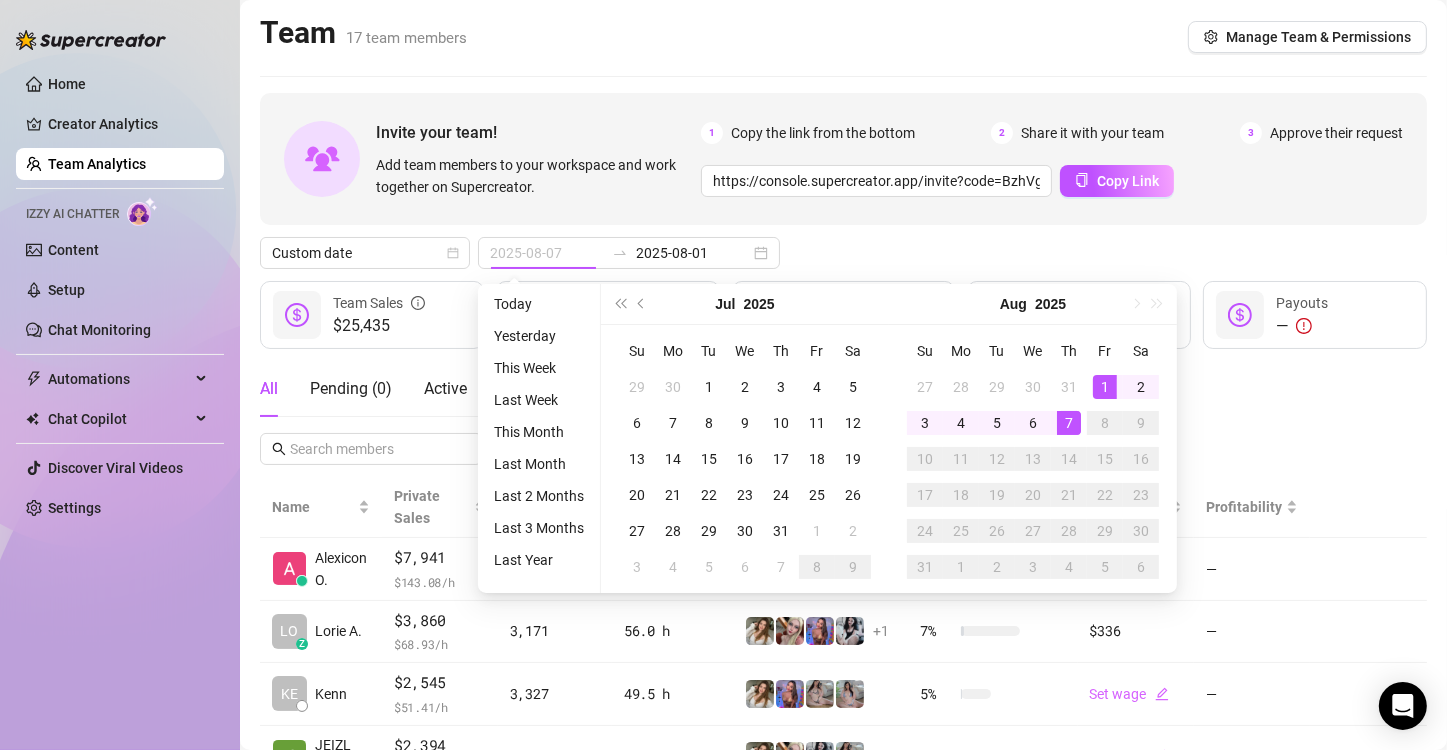 click on "7" at bounding box center [1069, 423] 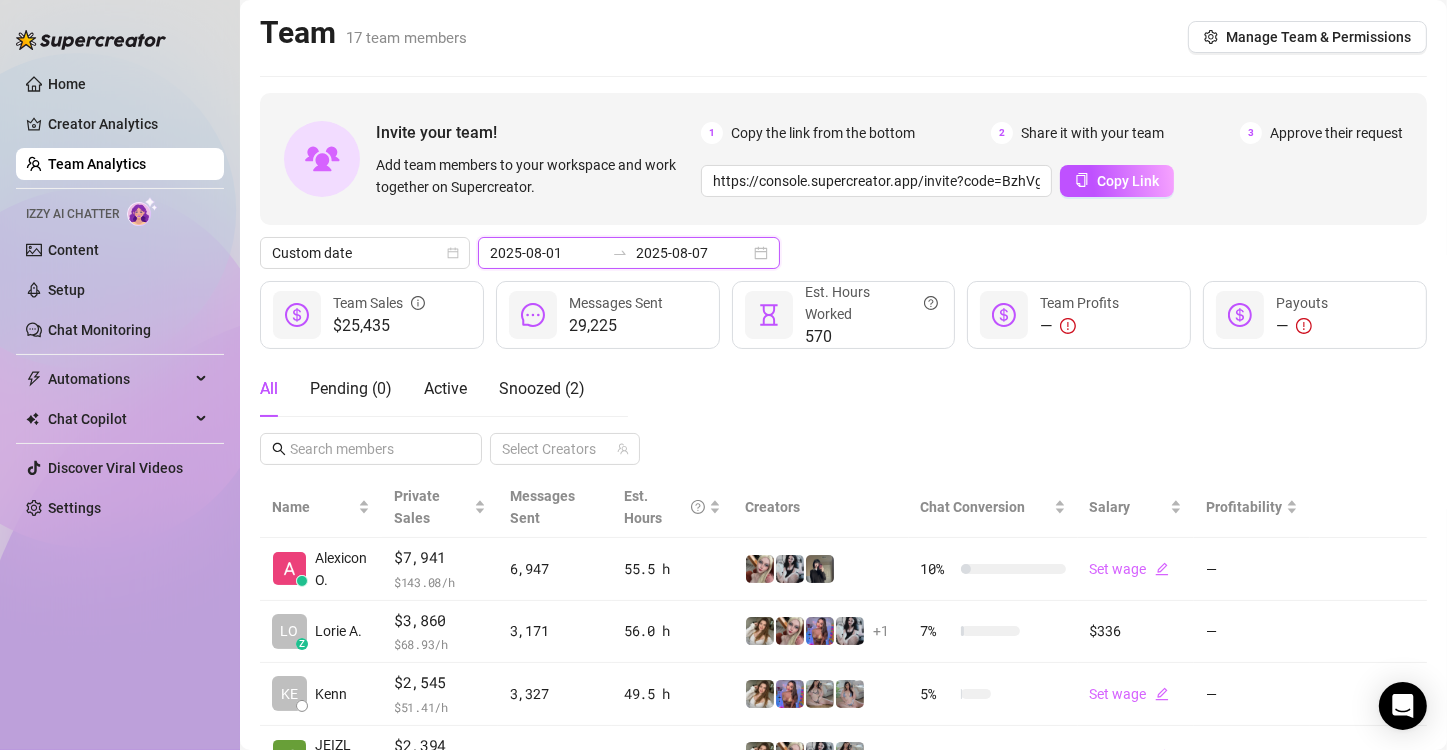 click on "2025-08-01" at bounding box center (547, 253) 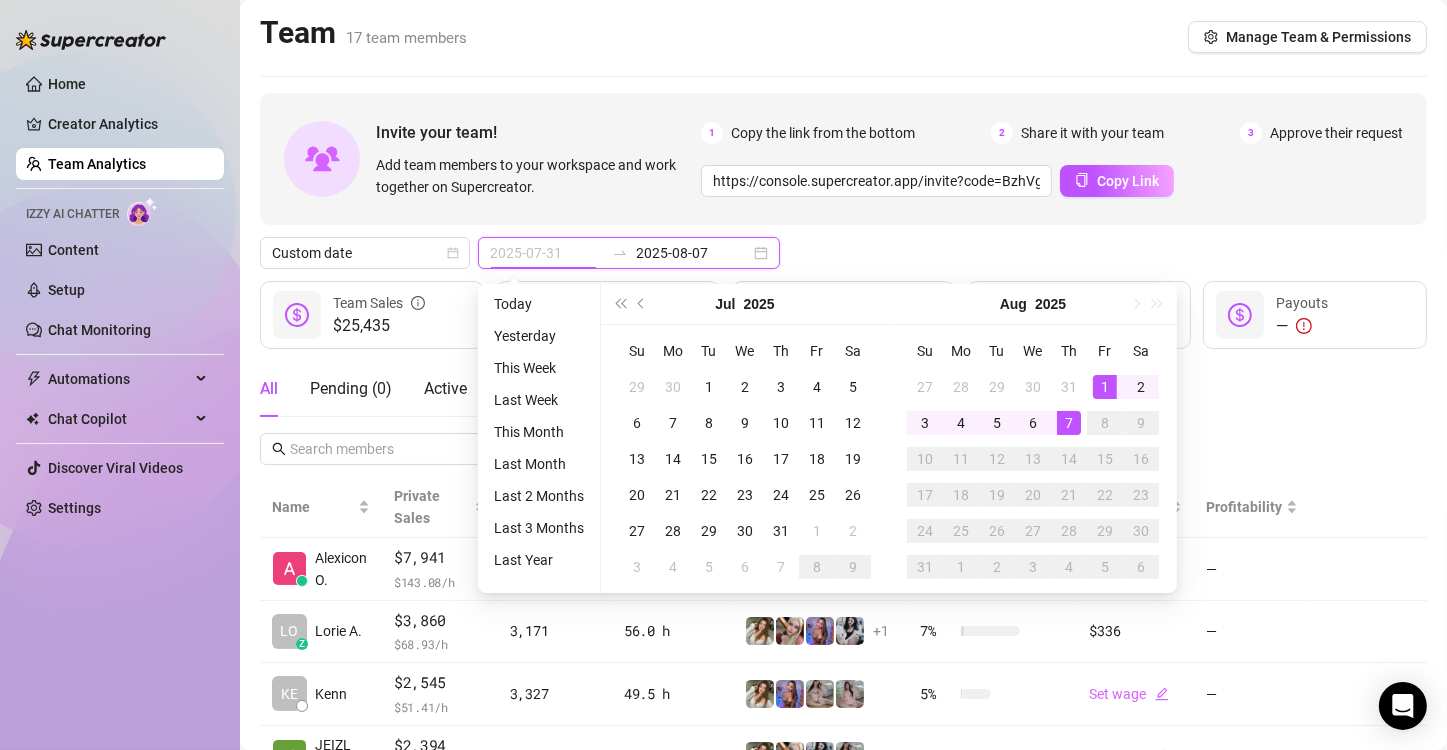 type on "2025-08-01" 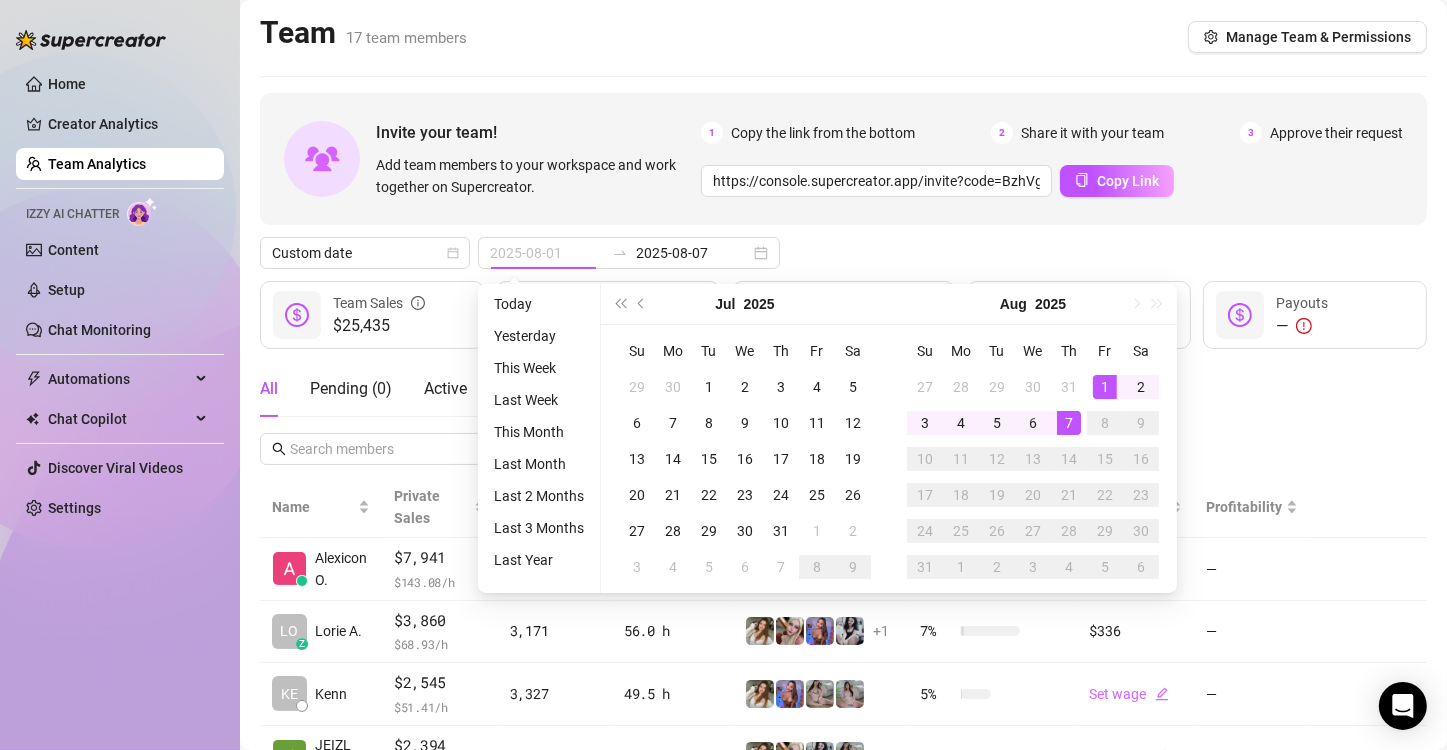 click on "1" at bounding box center [1105, 387] 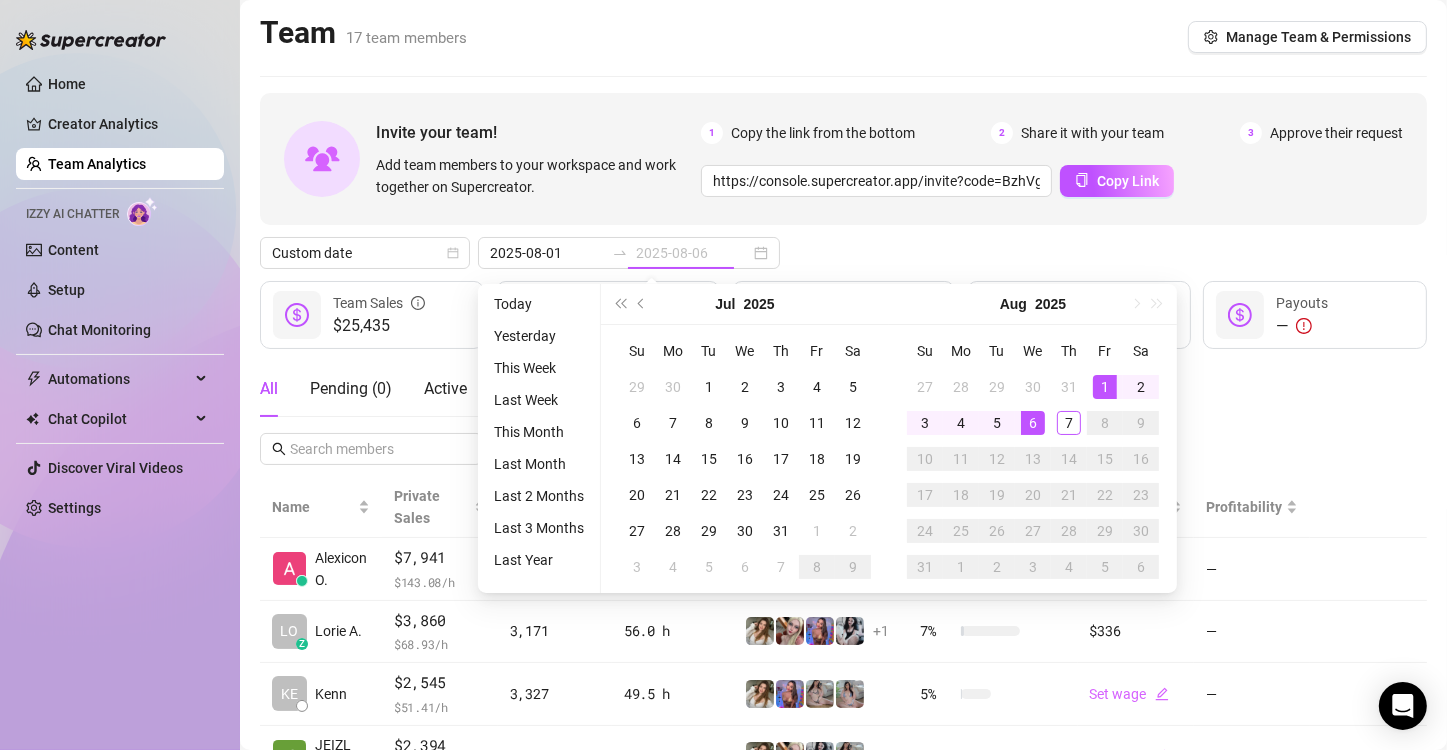 click on "6" at bounding box center [1033, 423] 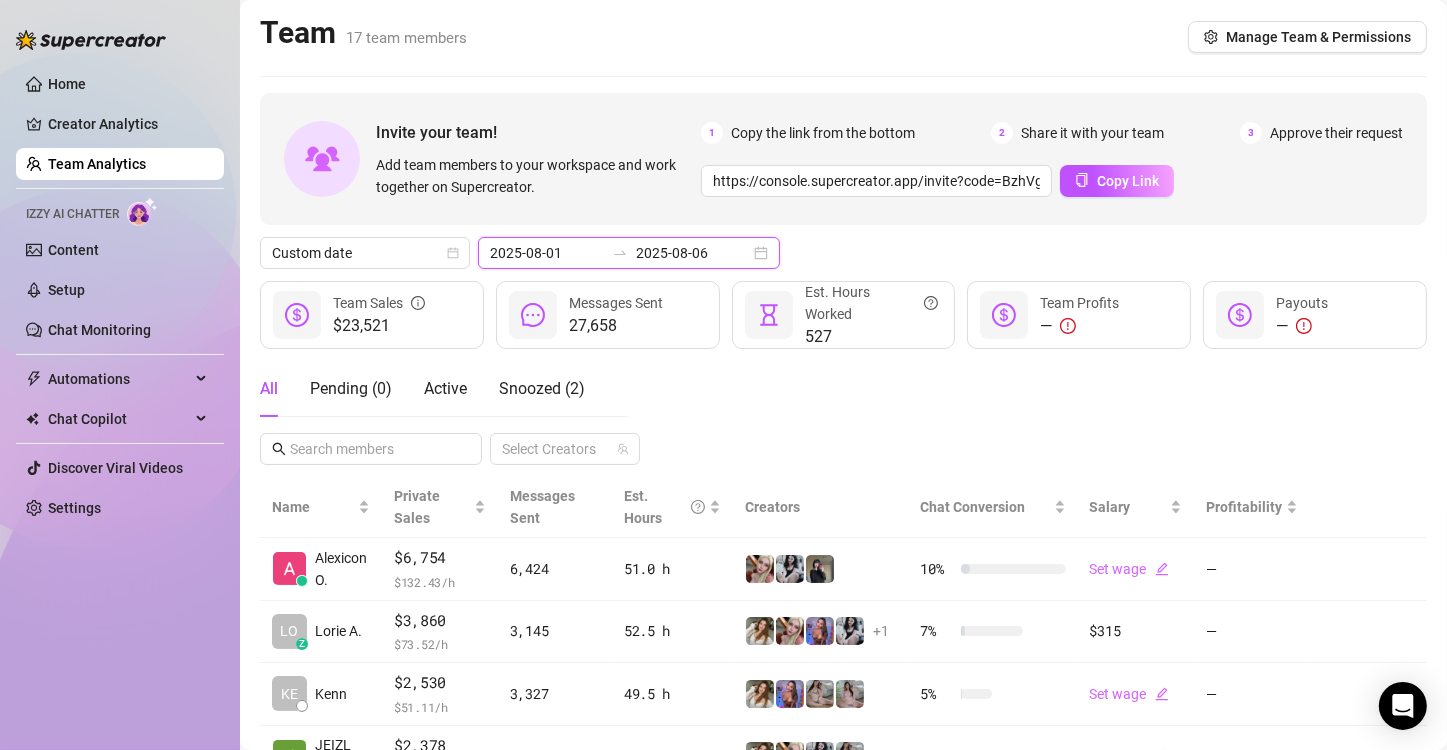 click on "2025-08-06" at bounding box center (693, 253) 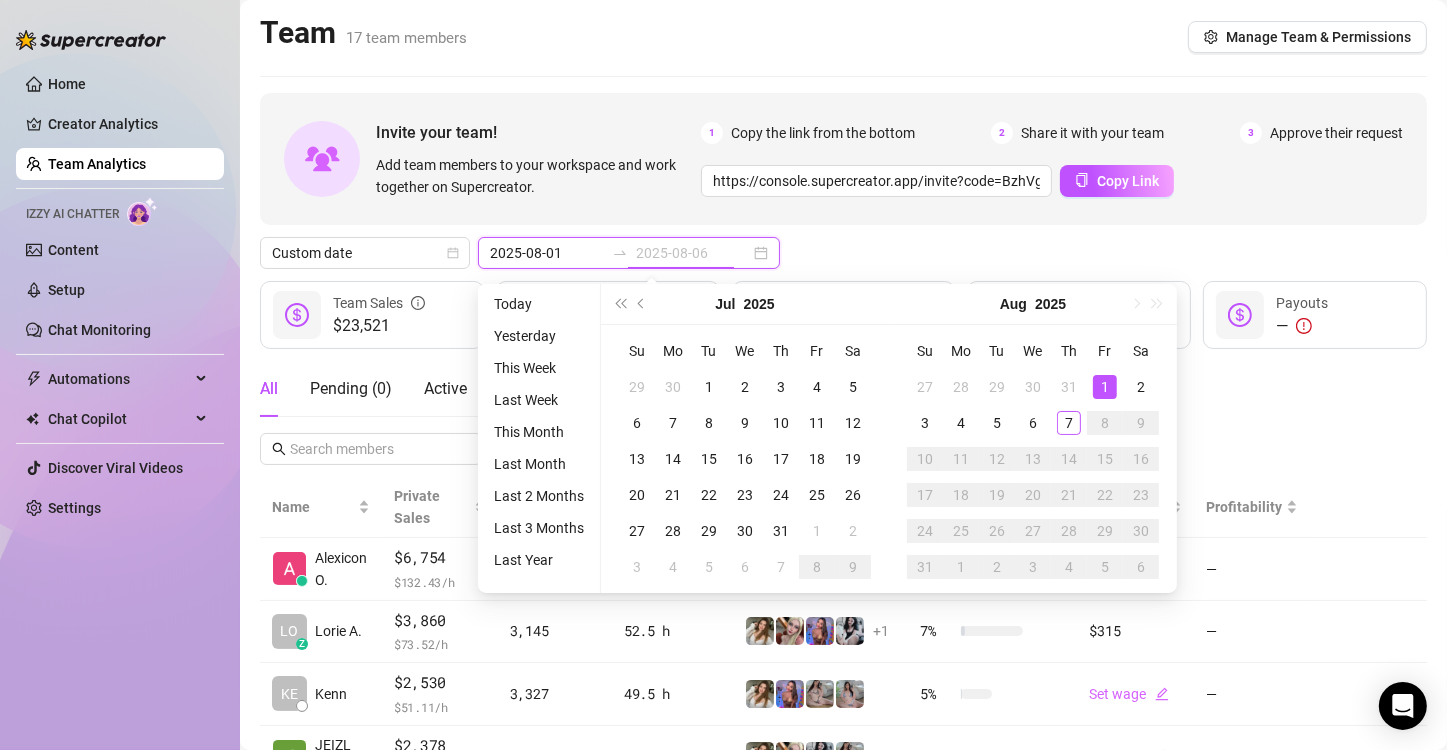 type on "2025-08-01" 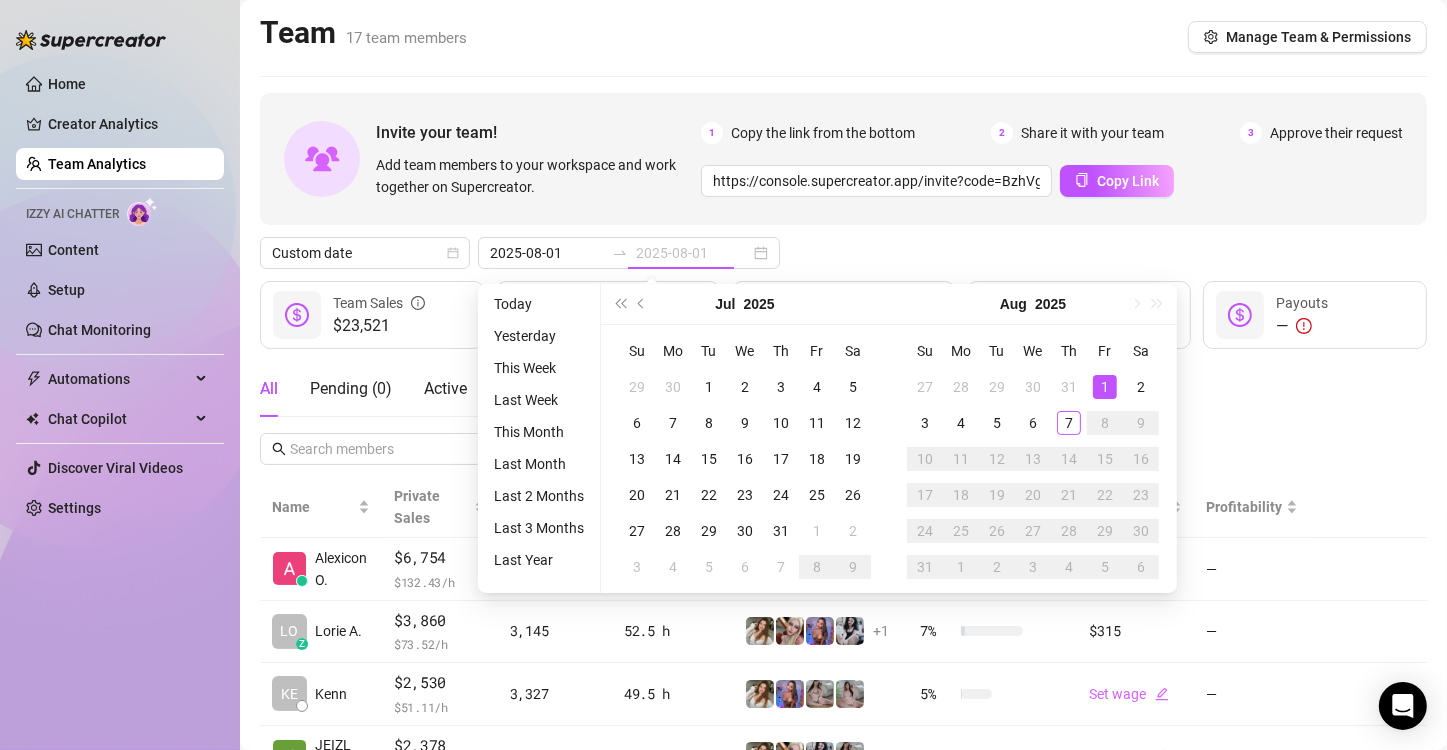 click on "1" at bounding box center (1105, 387) 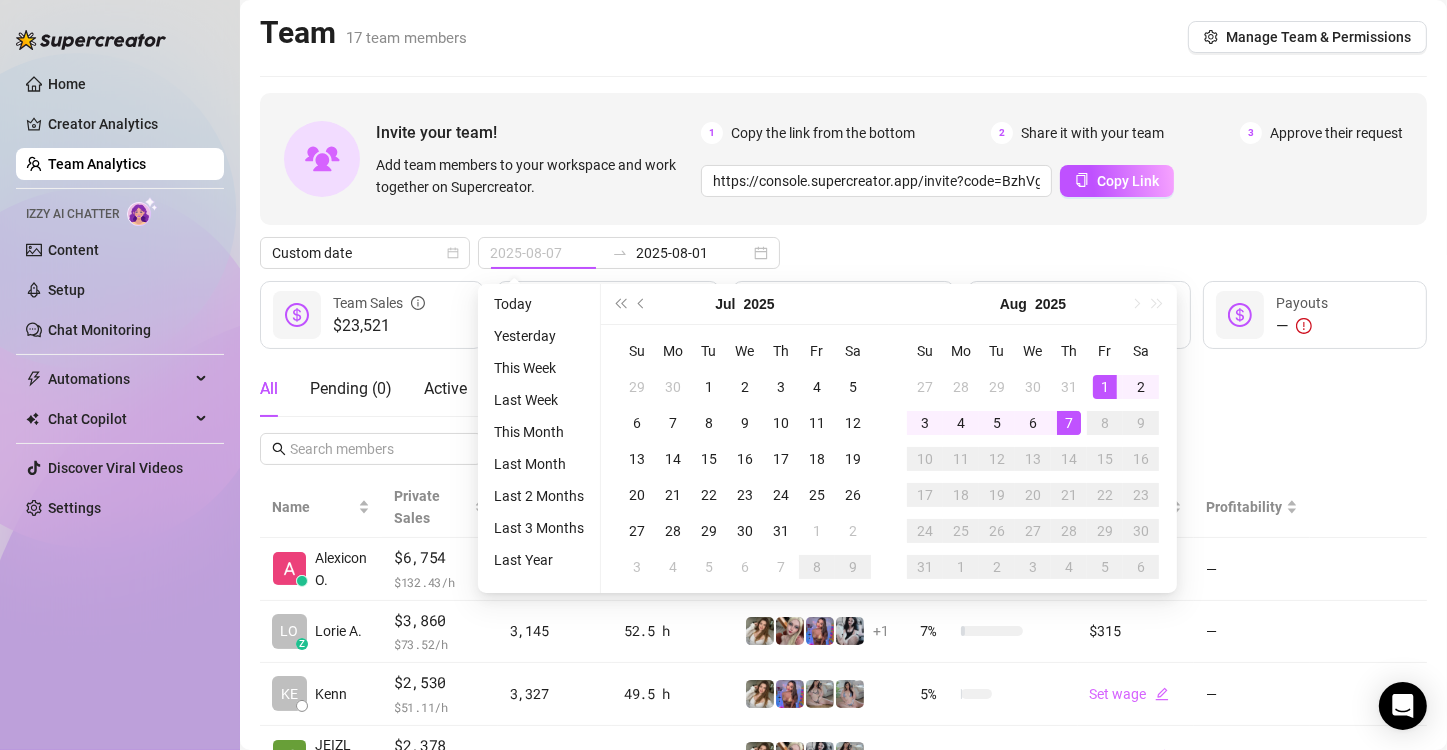 click on "7" at bounding box center (1069, 423) 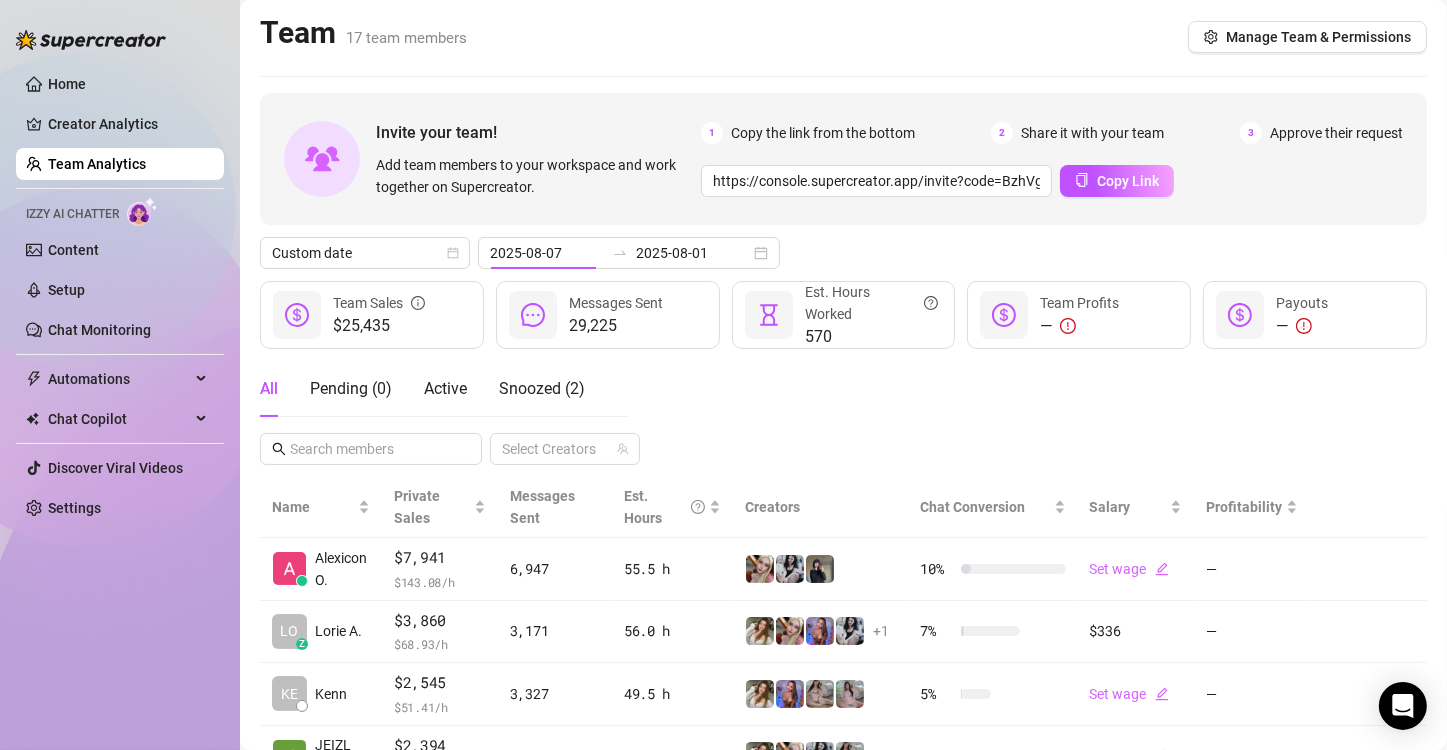 type on "2025-08-01" 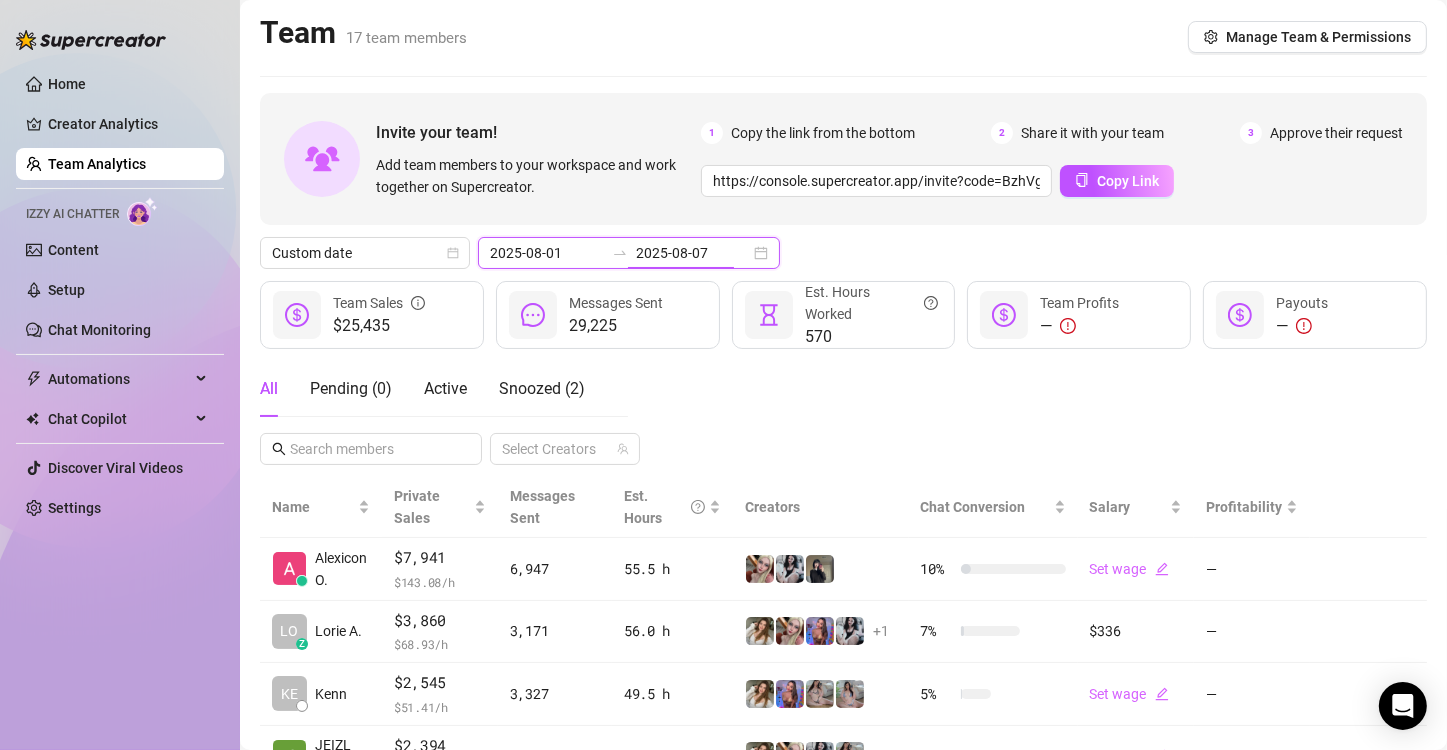click on "2025-08-07" at bounding box center [693, 253] 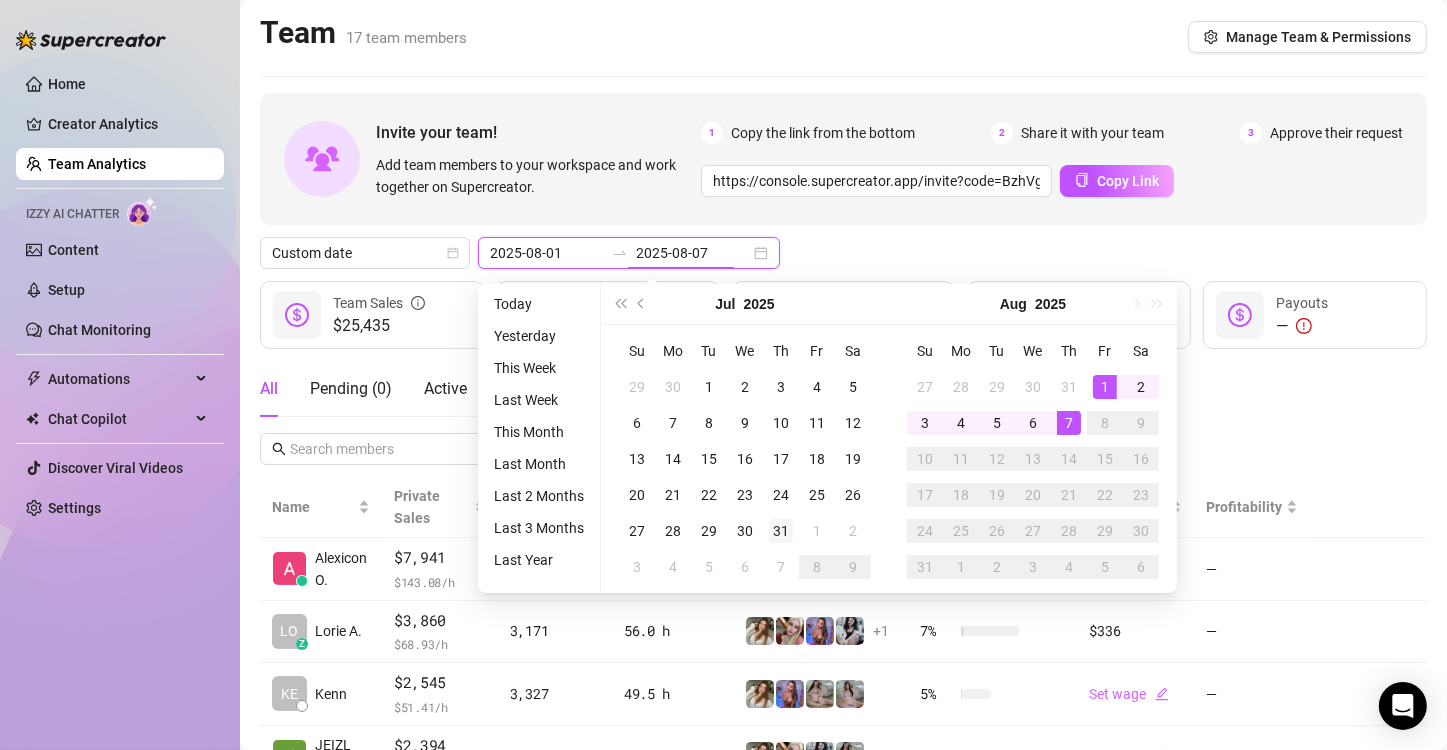 type on "2025-07-31" 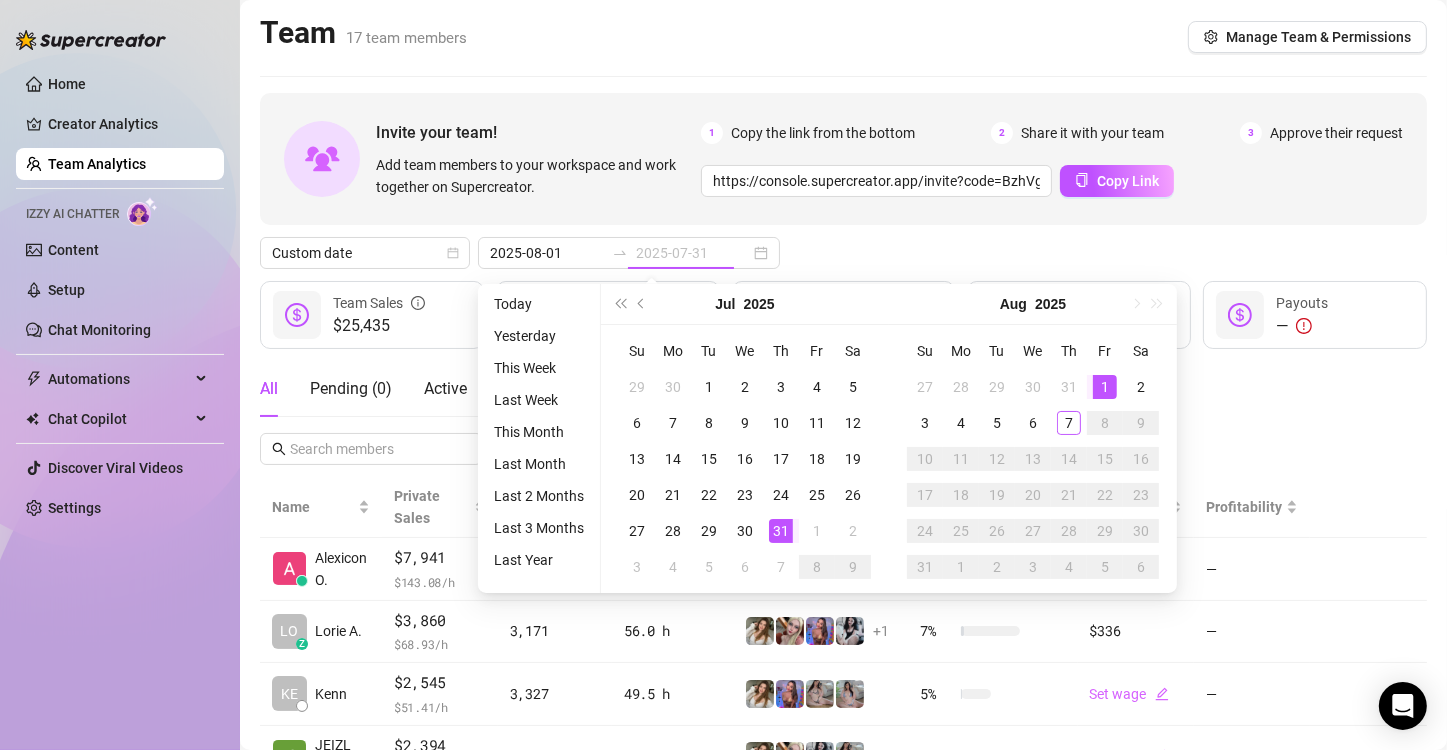 click on "31" at bounding box center (781, 531) 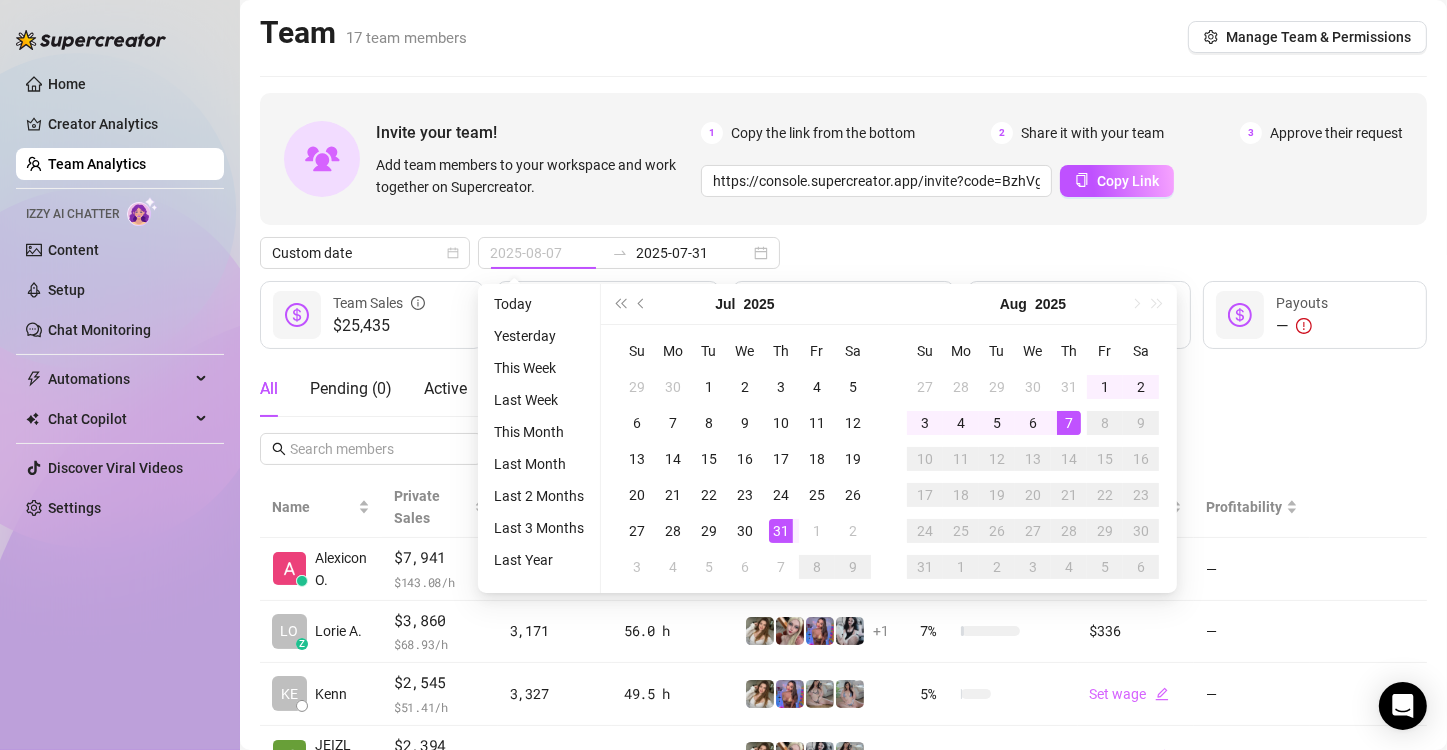 click on "7" at bounding box center [1069, 423] 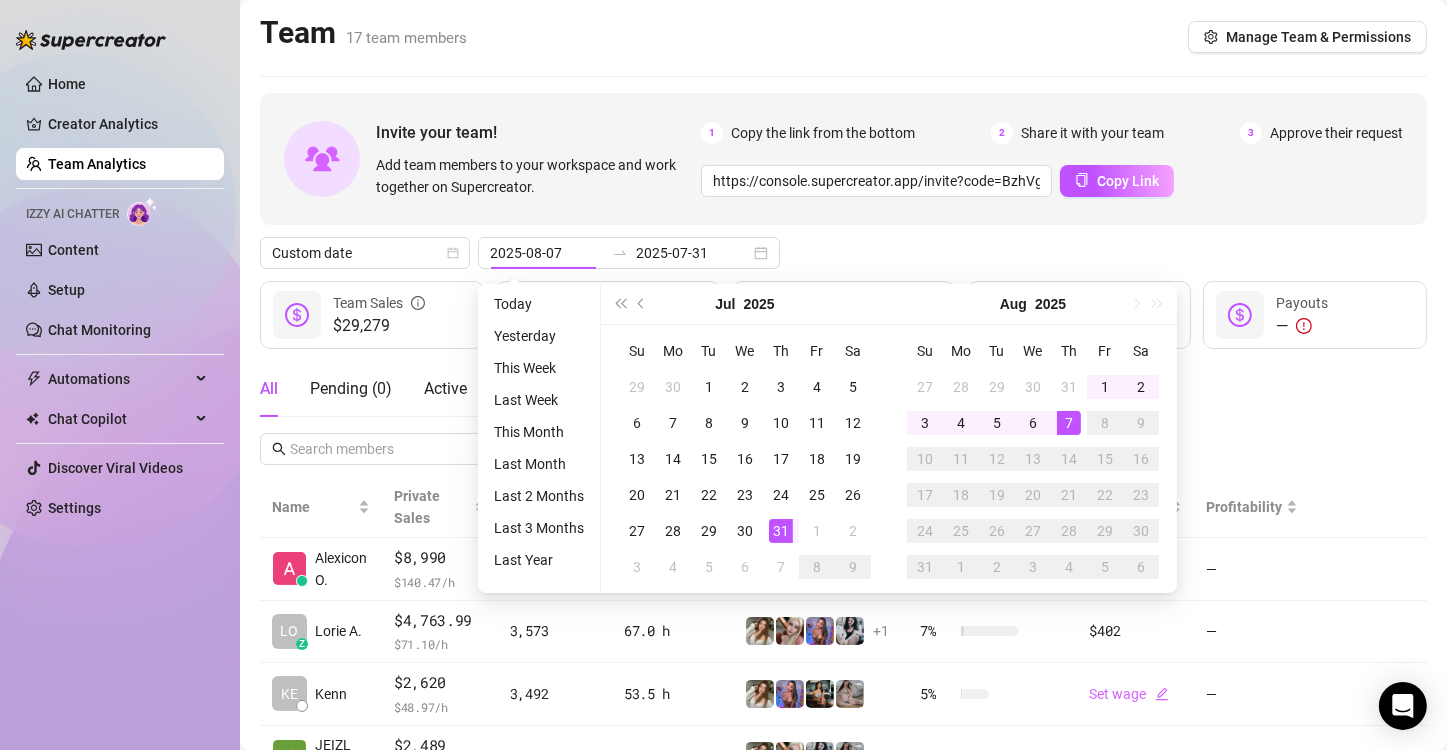 type on "2025-07-31" 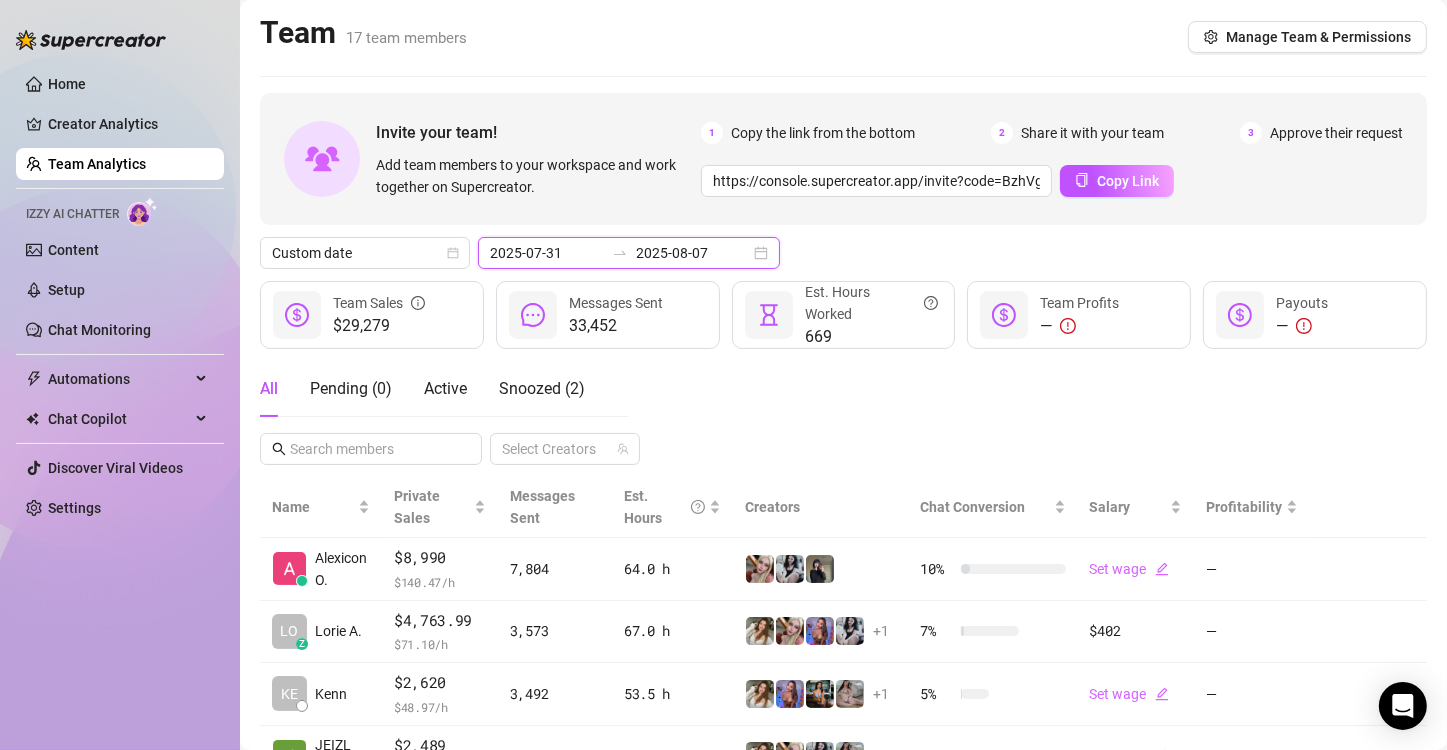 click on "2025-08-07" at bounding box center [693, 253] 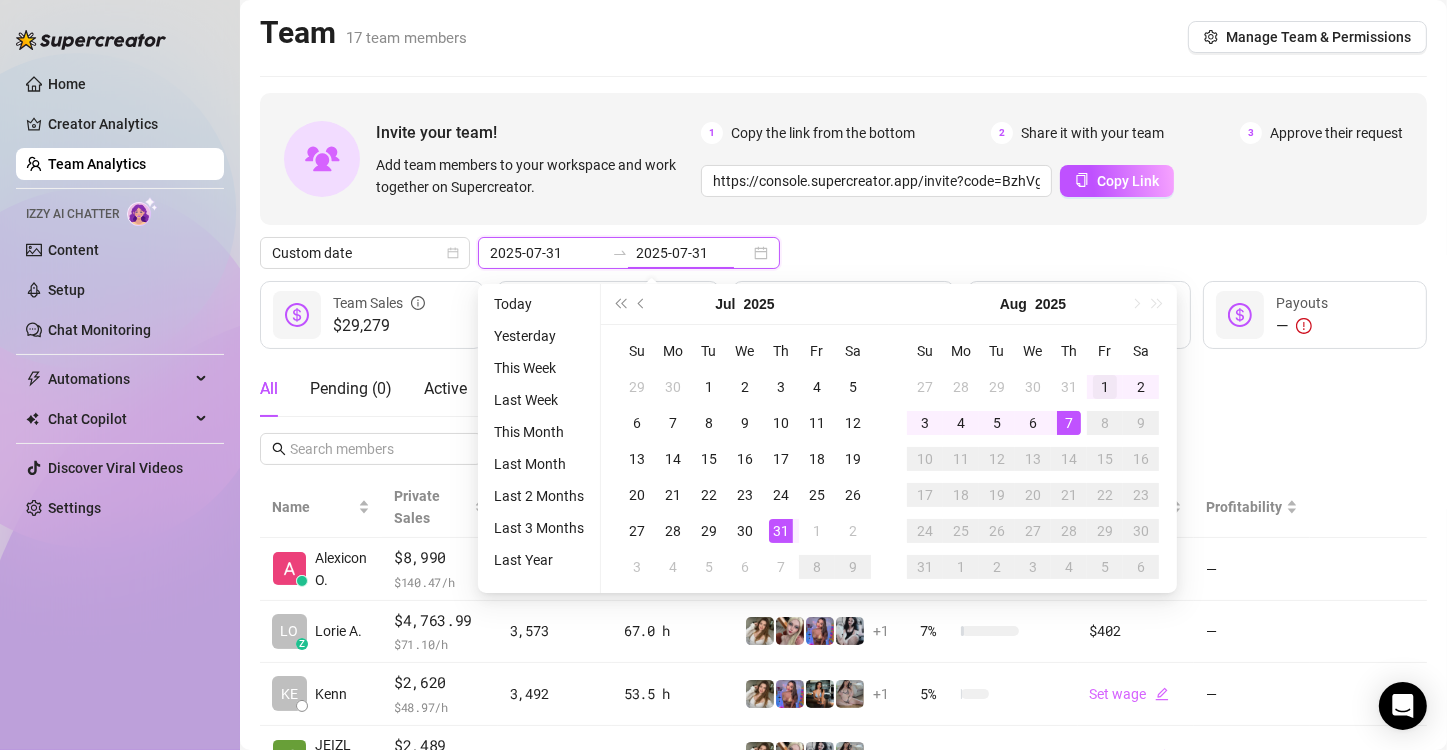 type on "2025-08-01" 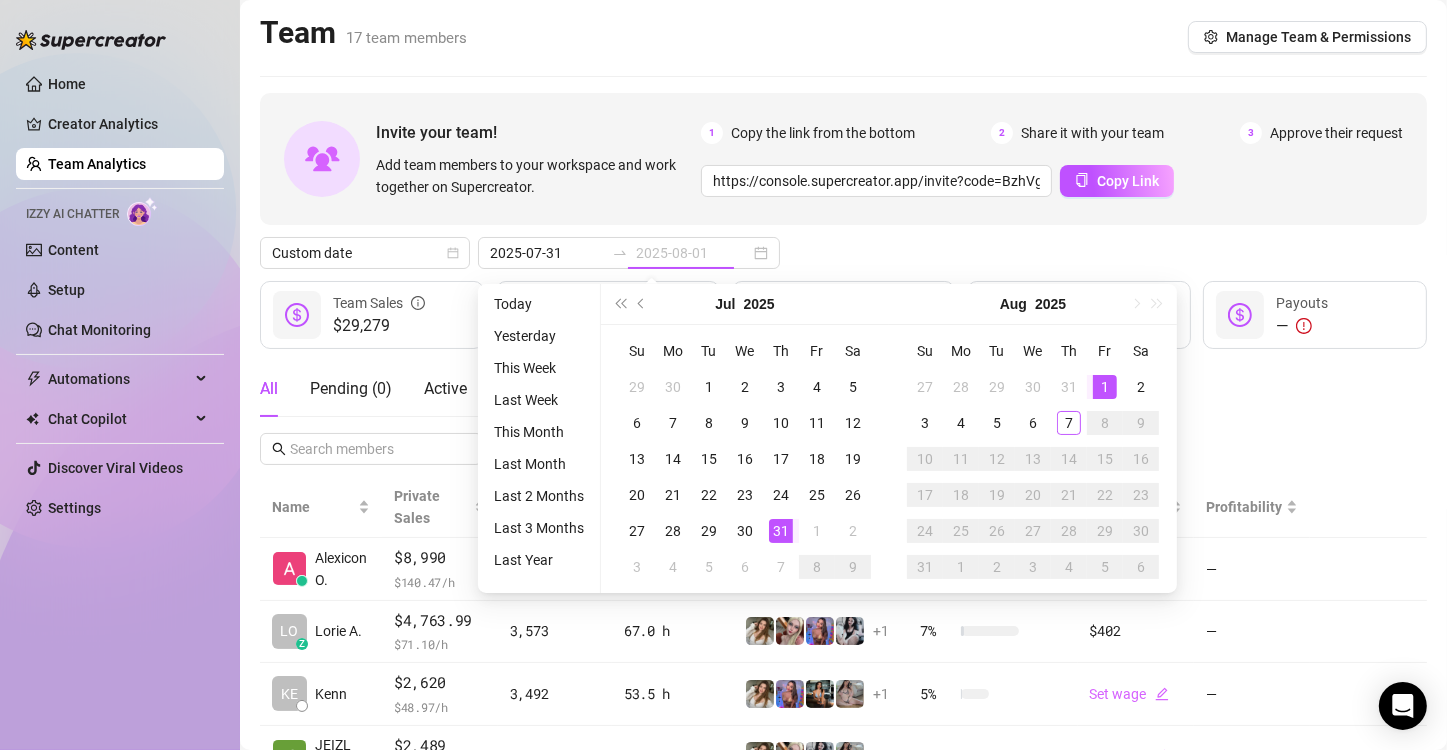 click on "1" at bounding box center (1105, 387) 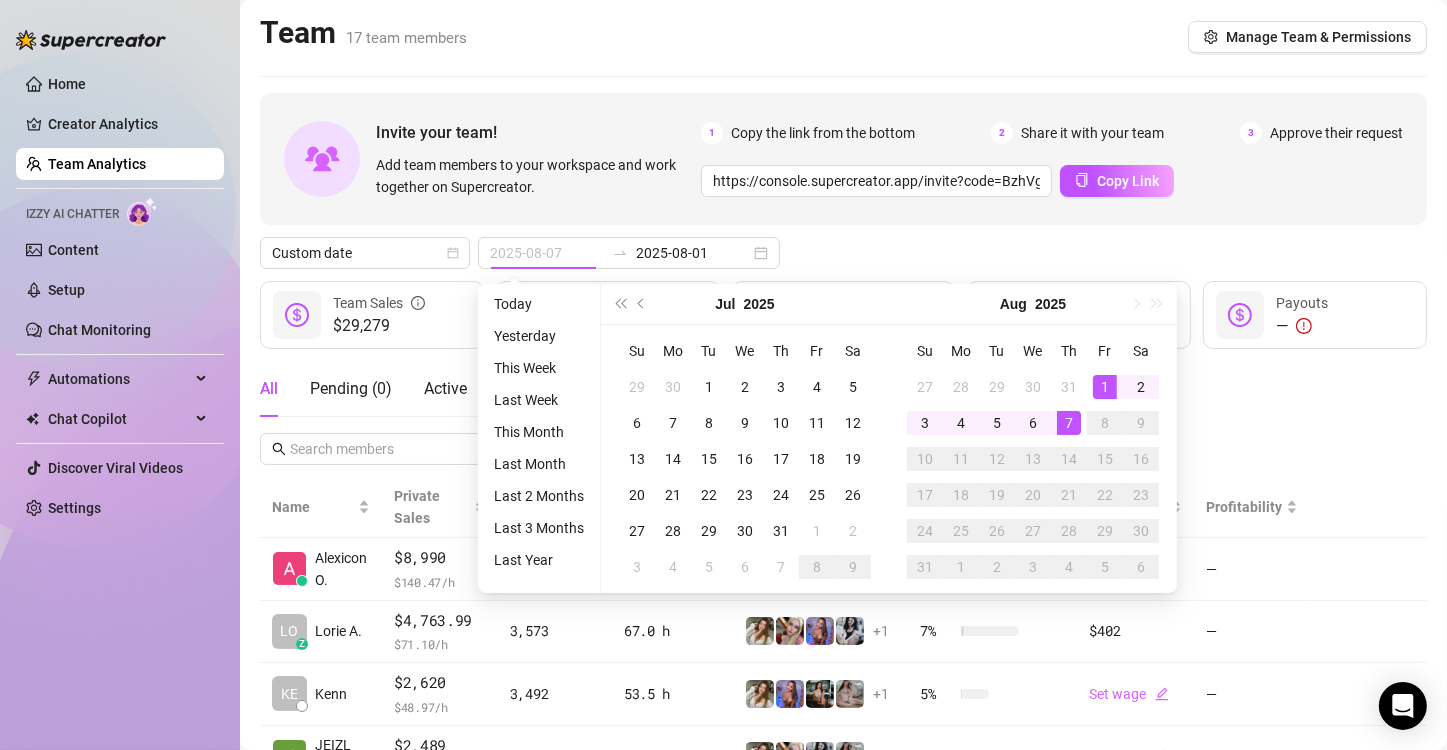click on "7" at bounding box center (1069, 423) 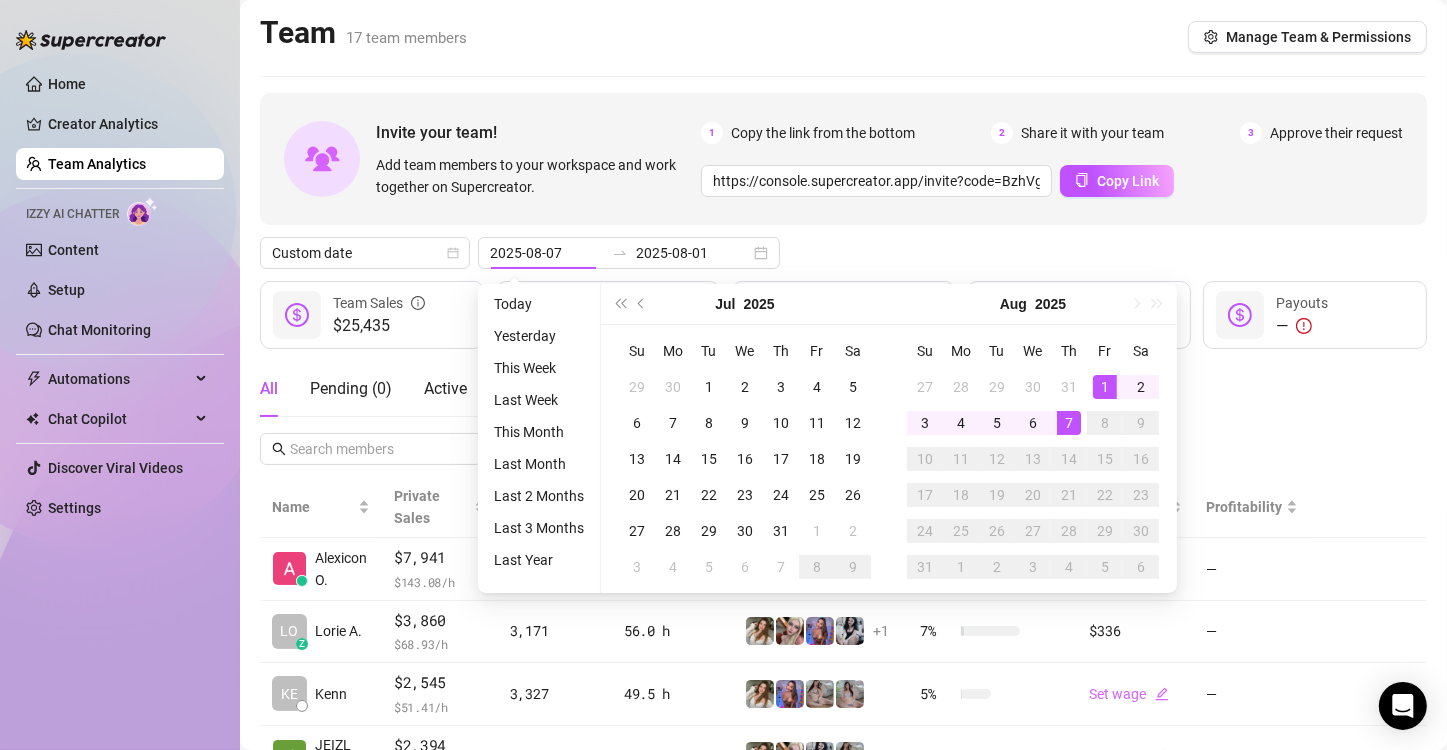 type on "2025-08-01" 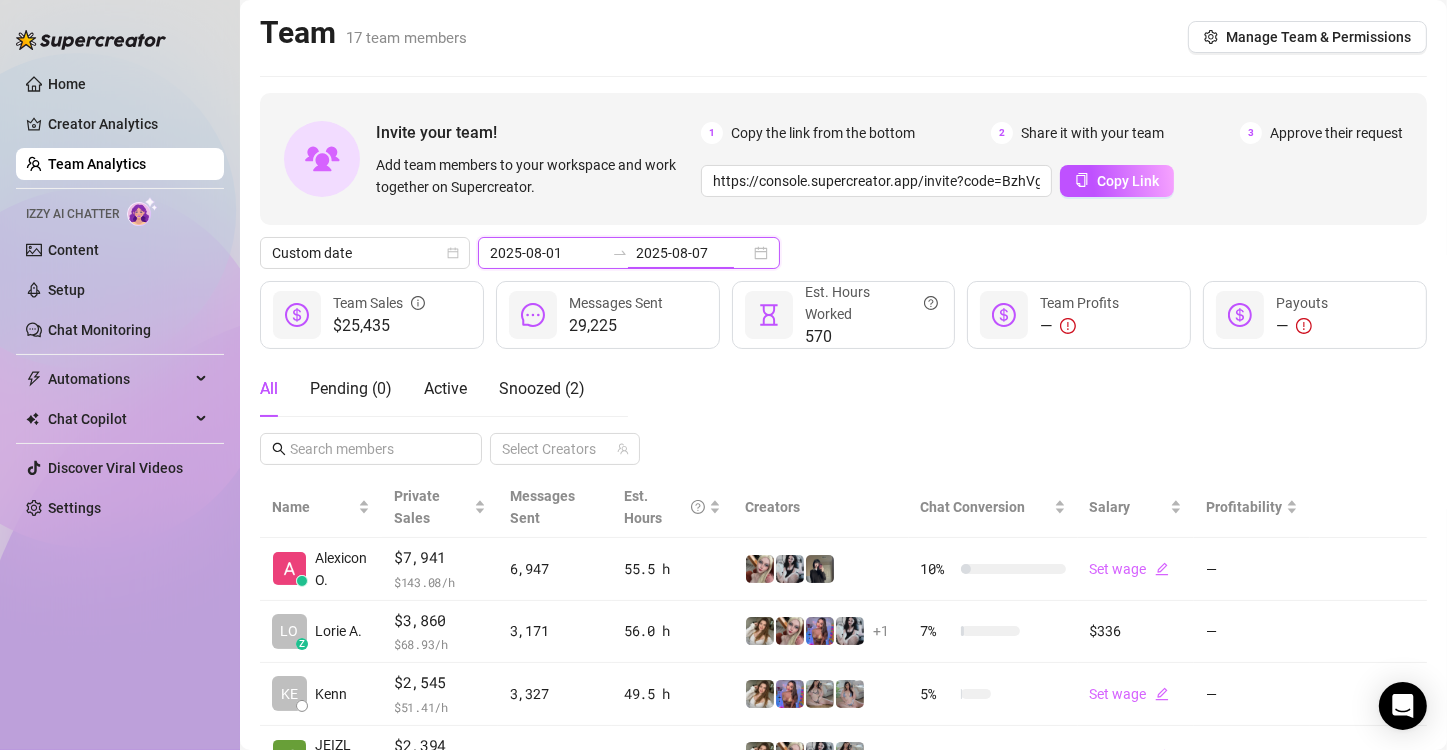 click on "2025-08-07" at bounding box center [693, 253] 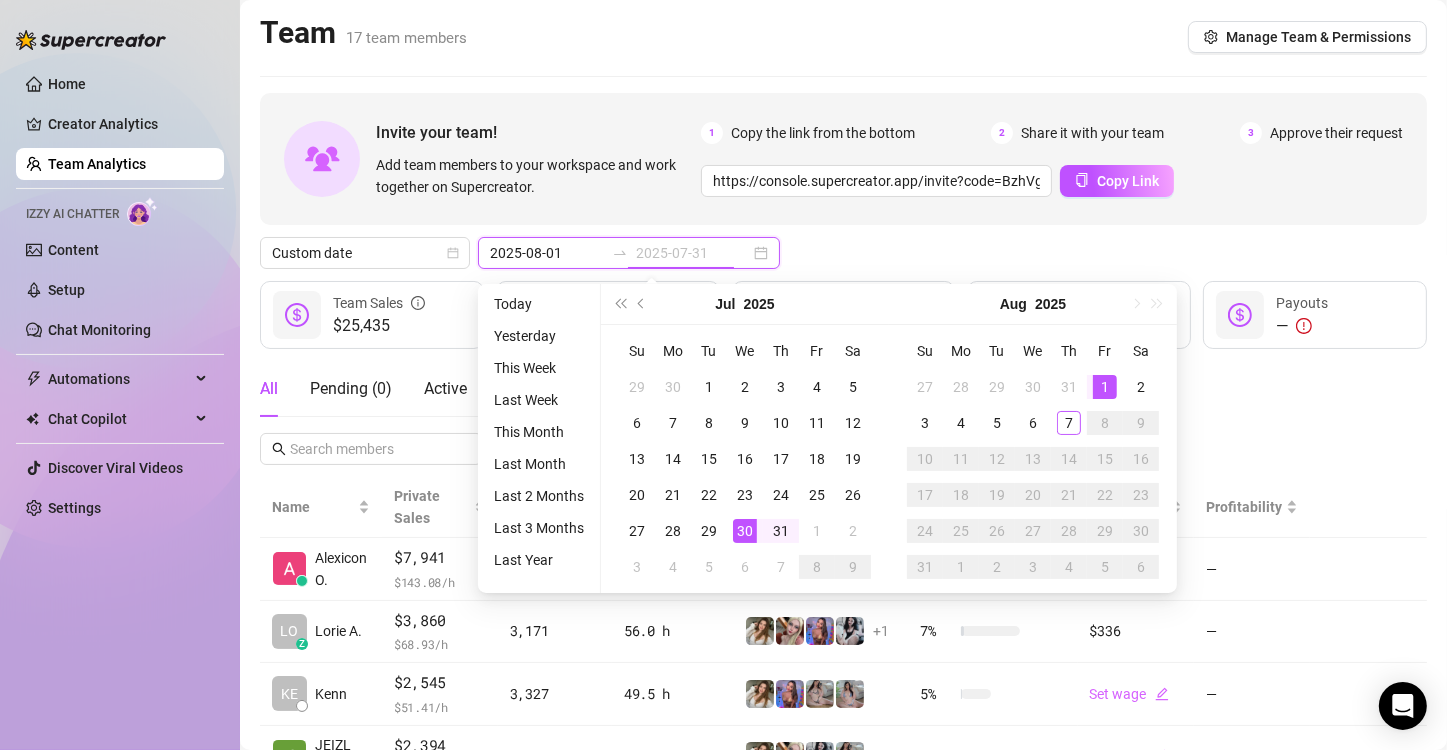 type on "2025-08-01" 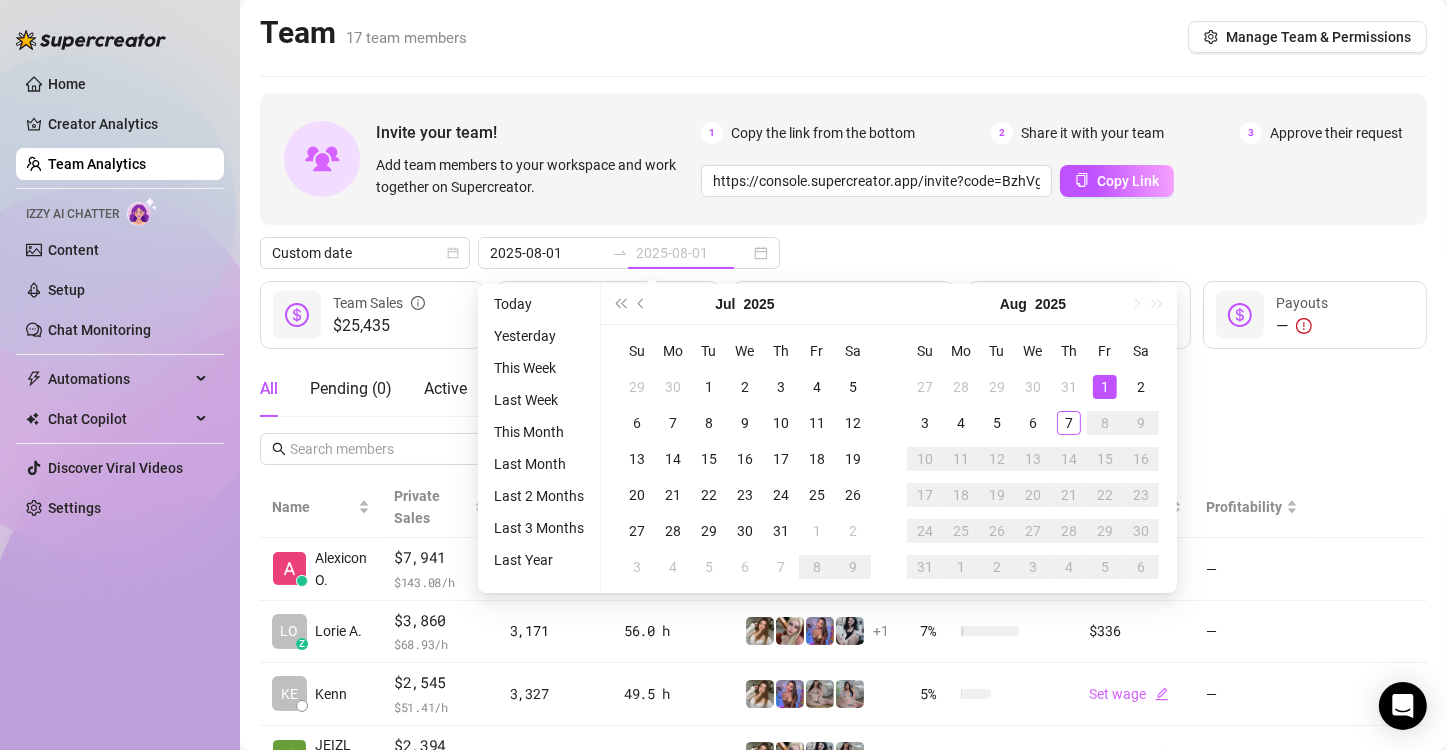 click on "1" at bounding box center [1105, 387] 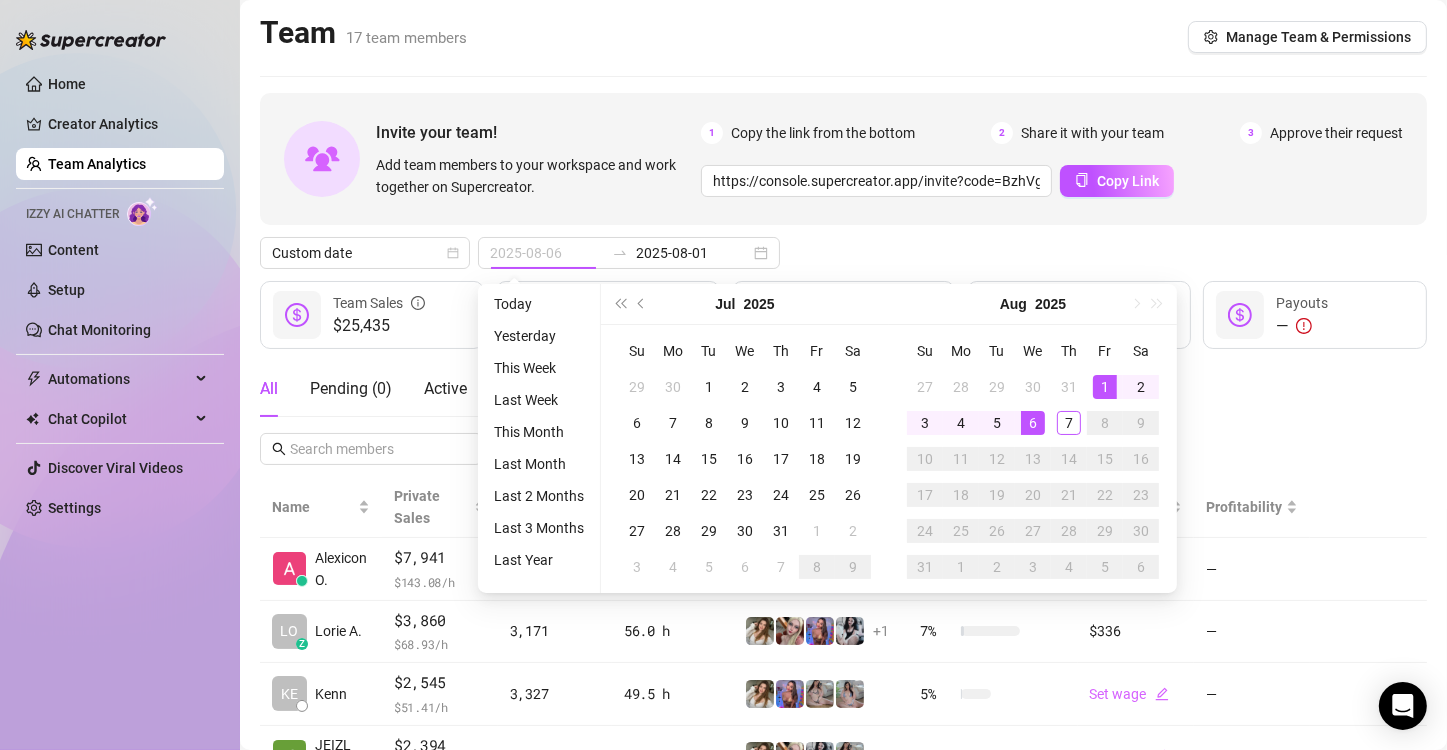 click on "6" at bounding box center [1033, 423] 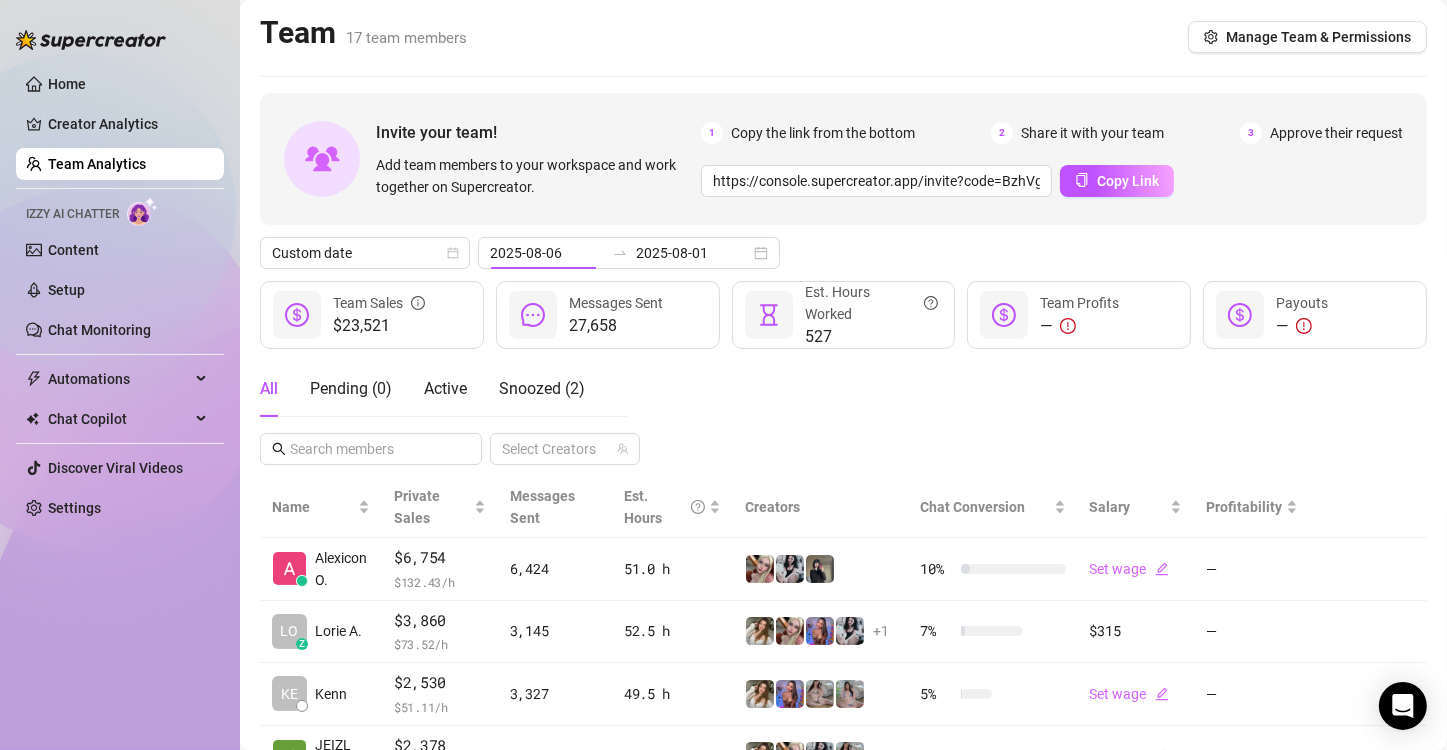type on "2025-08-01" 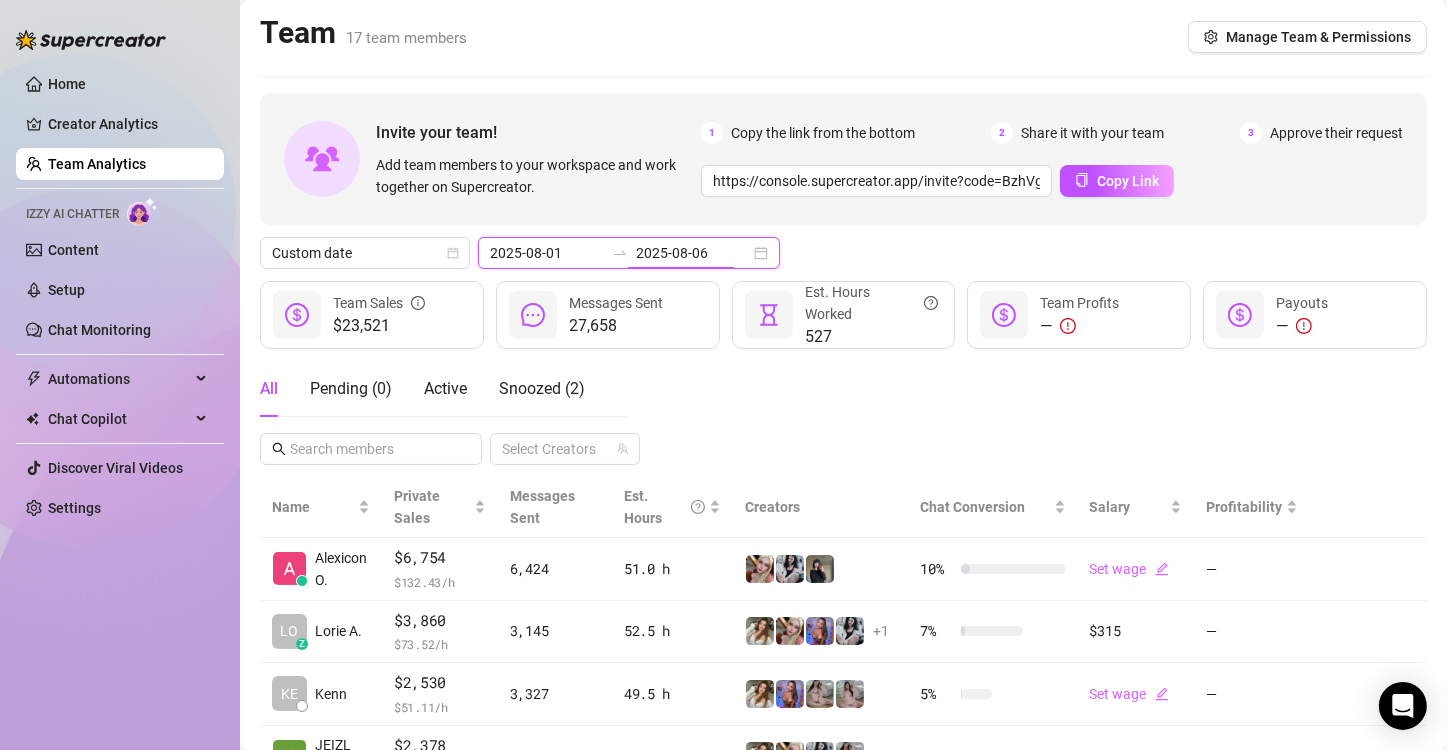 click on "2025-08-06" at bounding box center (693, 253) 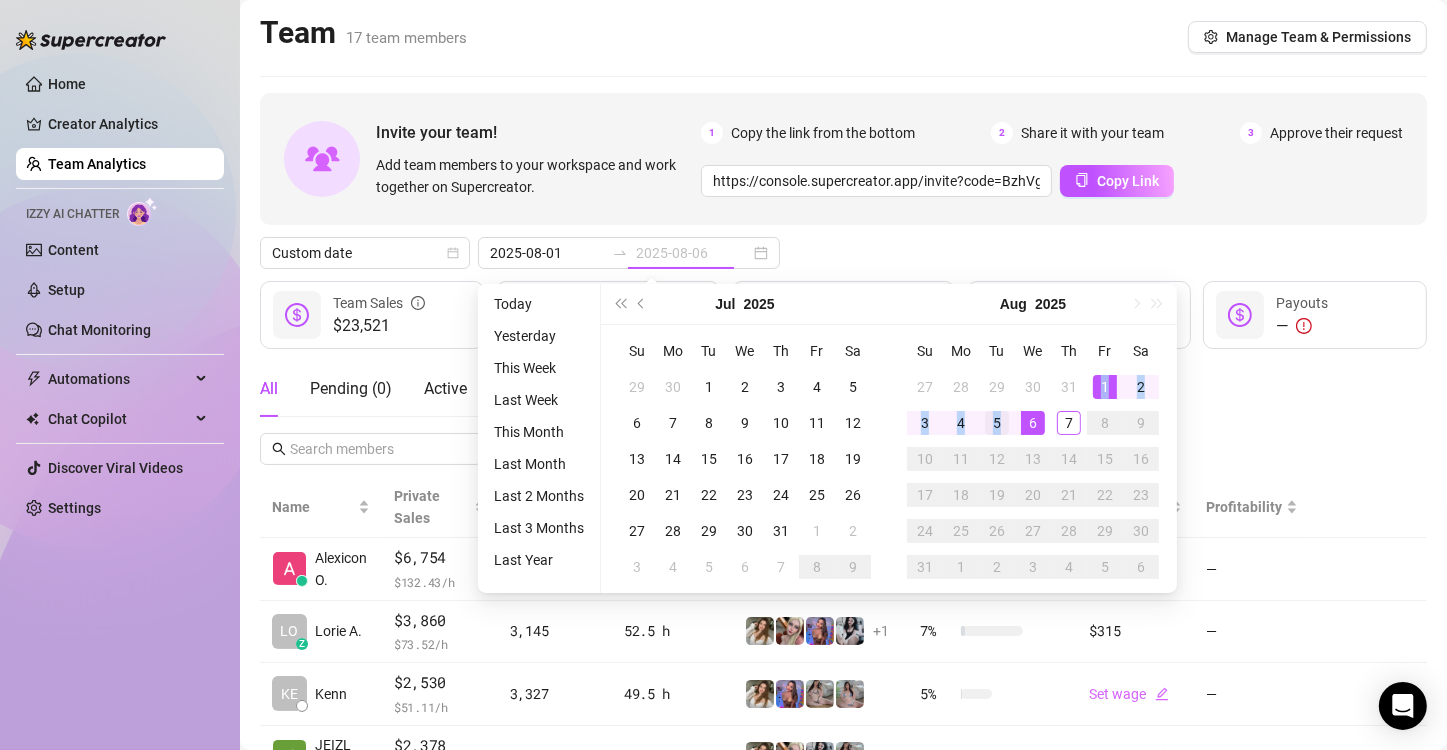 type on "2025-08-05" 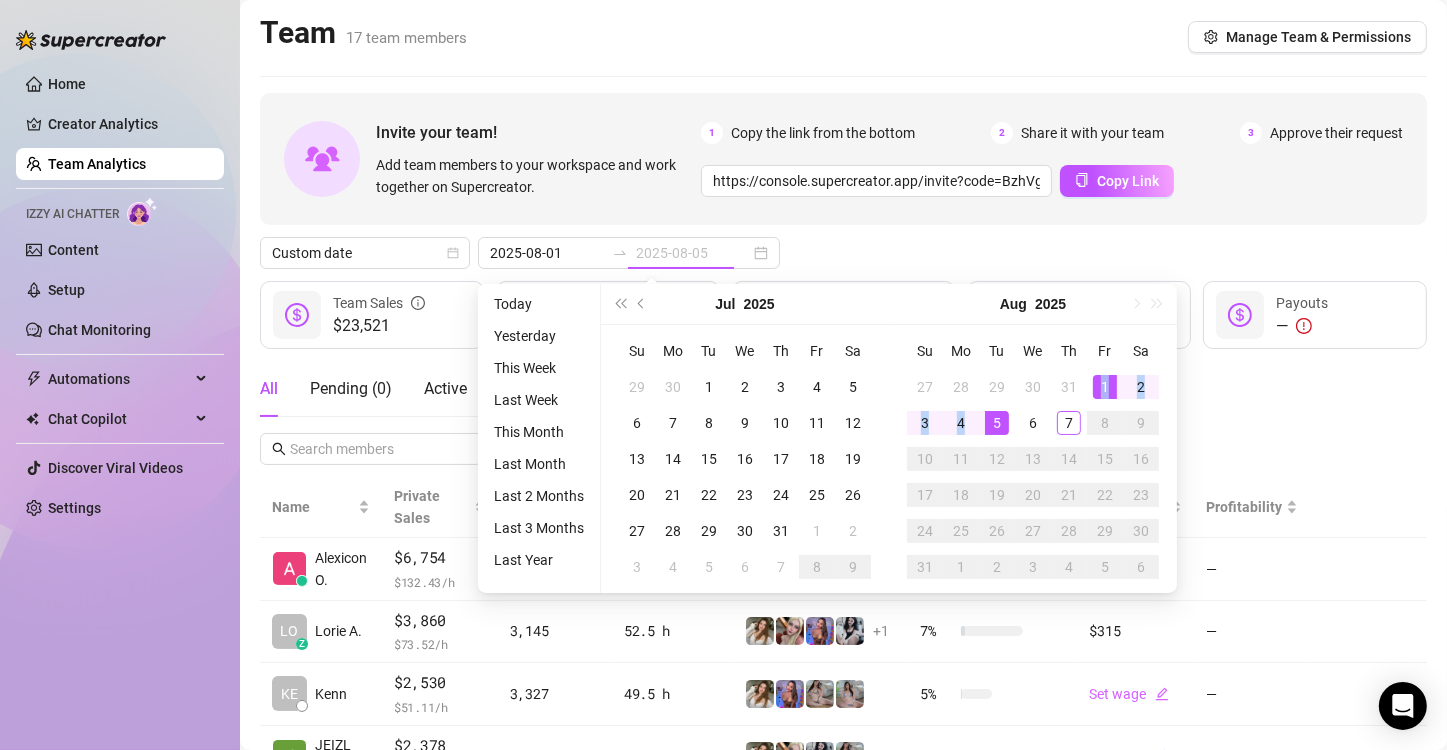 drag, startPoint x: 1100, startPoint y: 392, endPoint x: 990, endPoint y: 427, distance: 115.43397 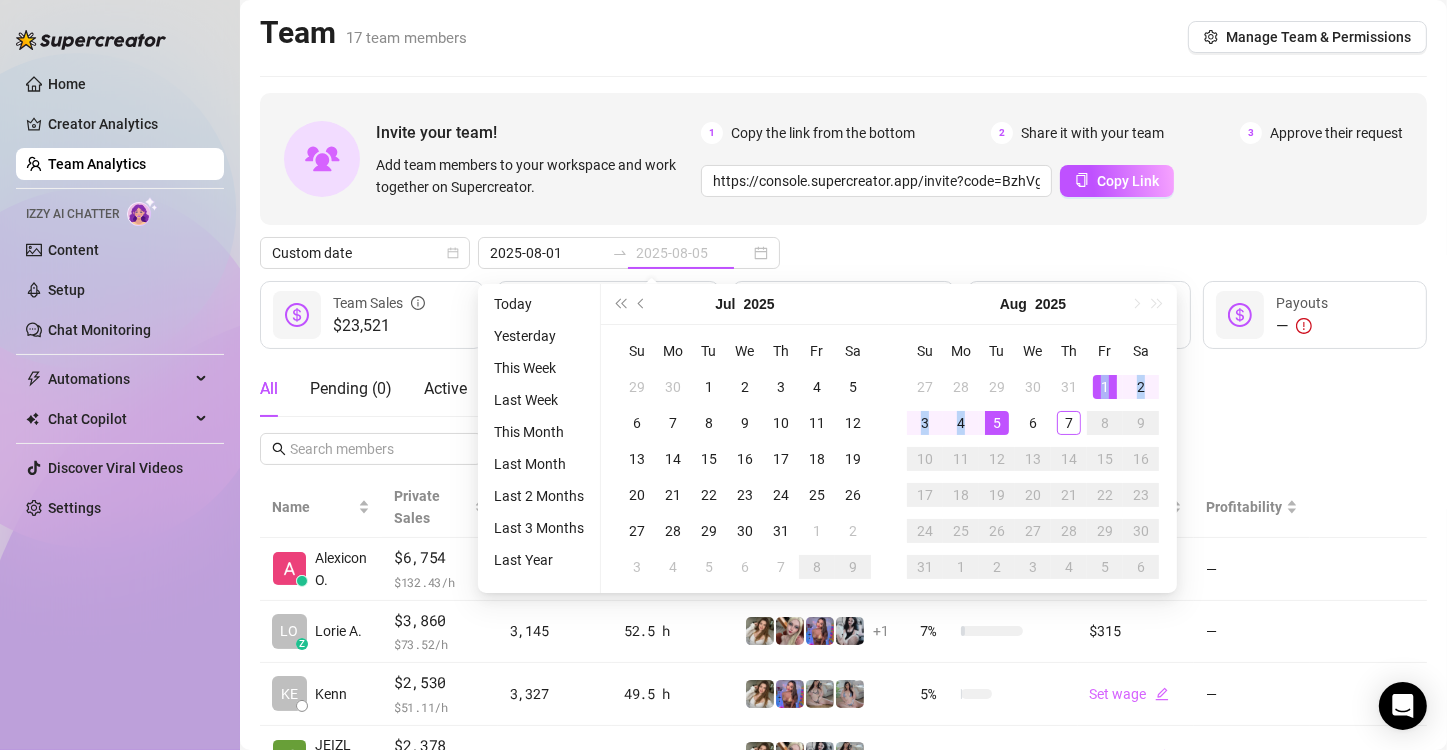 click on "27 28 29 30 31 1 2 3 4 5 6 7 8 9 10 11 12 13 14 15 16 17 18 19 20 21 22 23 24 25 26 27 28 29 30 31 1 2 3 4 5 6" at bounding box center [1033, 477] 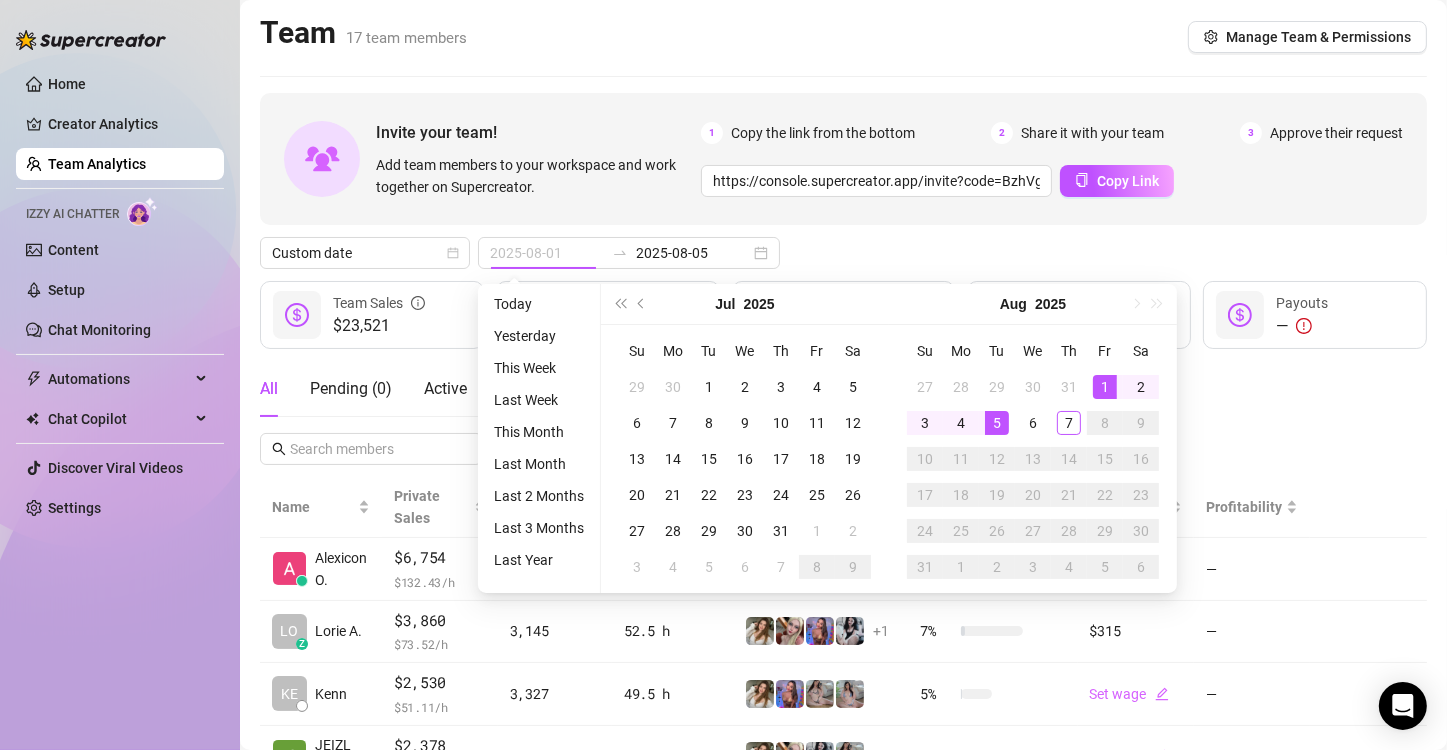 click on "5" at bounding box center (997, 423) 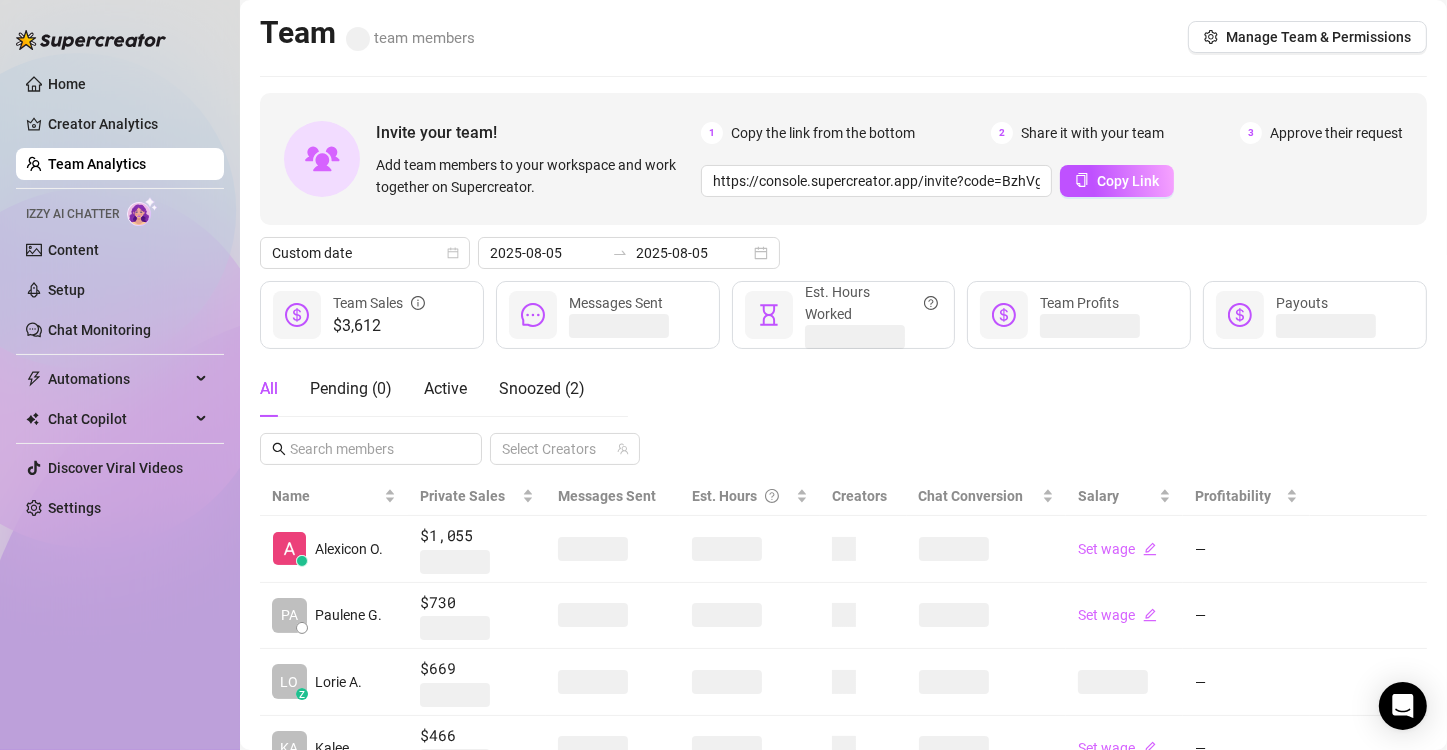 click on "Invite your team! Add team members to your workspace and work together on Supercreator. 1 Copy the link from the bottom 2 Share it with your team 3 Approve their request https://console.supercreator.app/invite?code=BzhVg9ksy3ec6Qyv4q94nhy3utn2&workspace=Scott%20Emrick Copy Link Custom date 2025-08-05 2025-08-05 $3,612 Team Sales Messages Sent Est. Hours Worked Team Profits Payouts All Pending ( 0 ) Active Snoozed ( 2 )   Select Creators Name Private Sales Messages Sent Est. Hours  Creators Chat Conversion Salary Profitability Alexicon O. $1,055 Set wage — PA Paulene G. $730 Set wage — LO z Lorie A. $669 — KA z Kalee $466 Set wage — Eduardo L. $315 Set wage — KE Kenn $265 Set wage — JU Julie F. $92 — AI Chatter $20.01 Emad A. $0 — AL Alona $0 Set wage — 1 2" at bounding box center [843, 665] 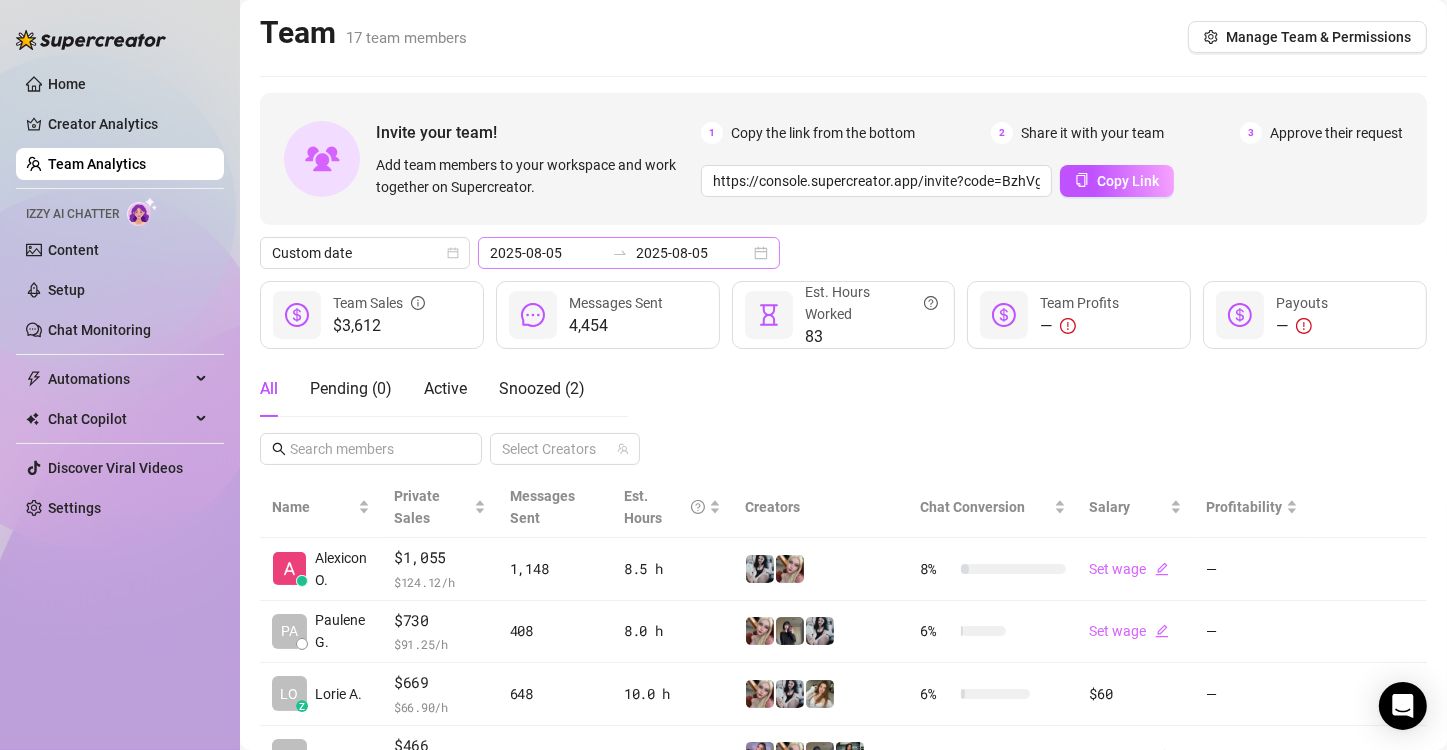click on "2025-08-05 2025-08-05" at bounding box center (629, 253) 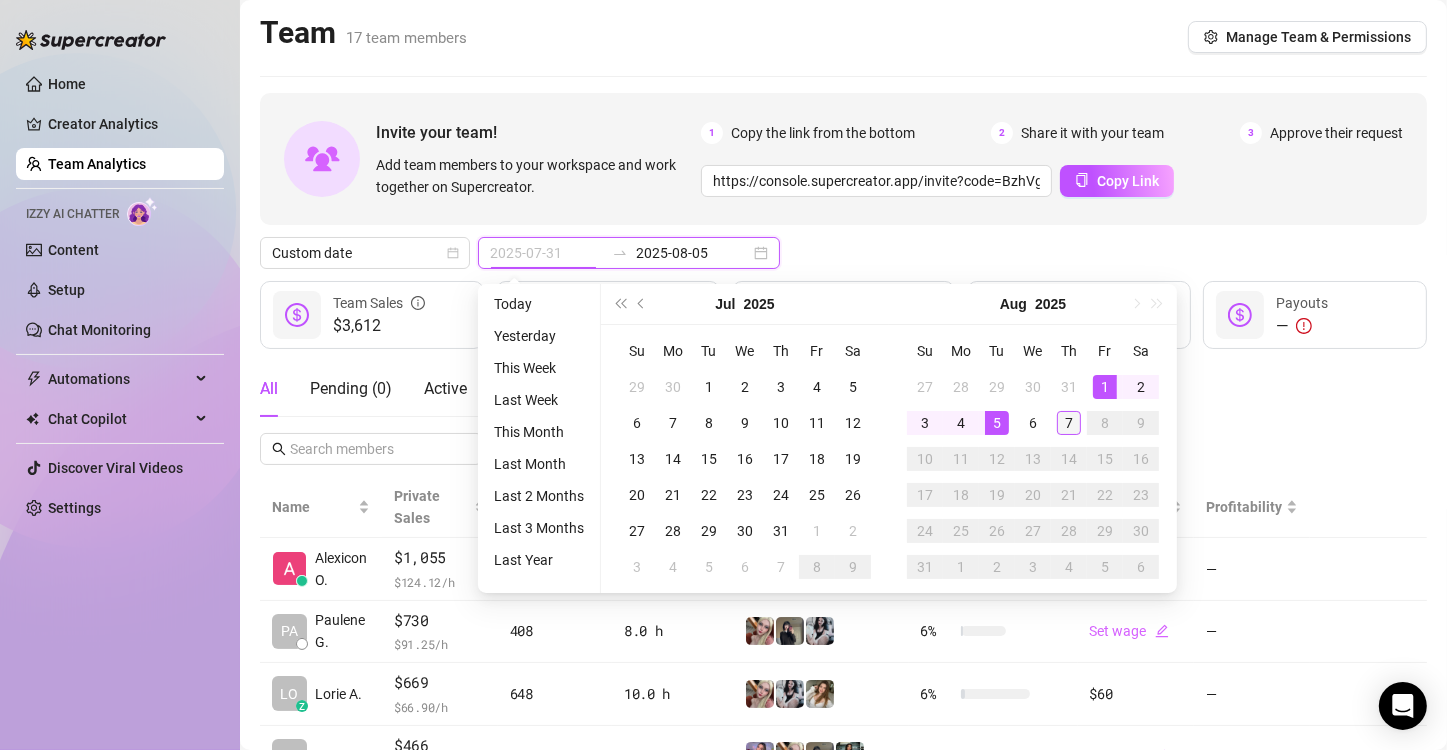 type on "2025-08-07" 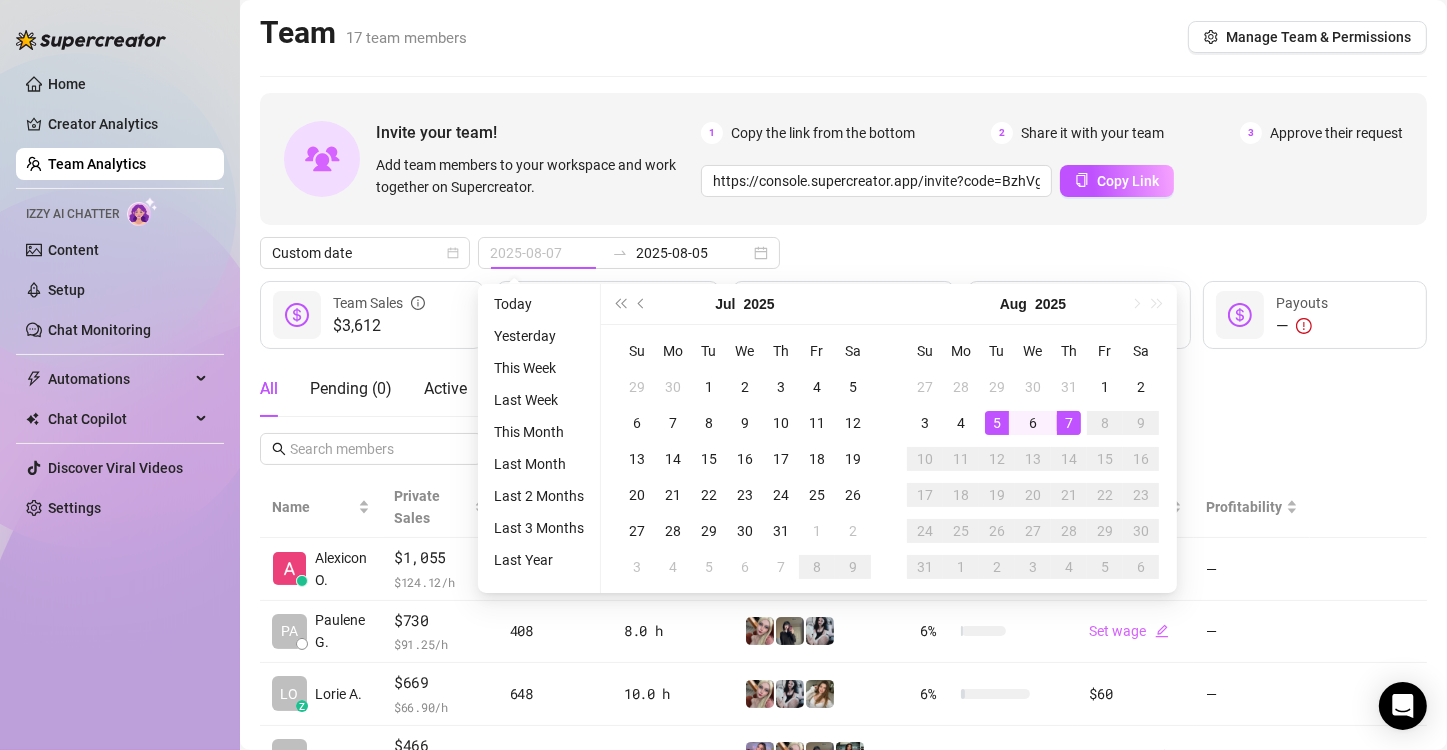 click on "7" at bounding box center [1069, 423] 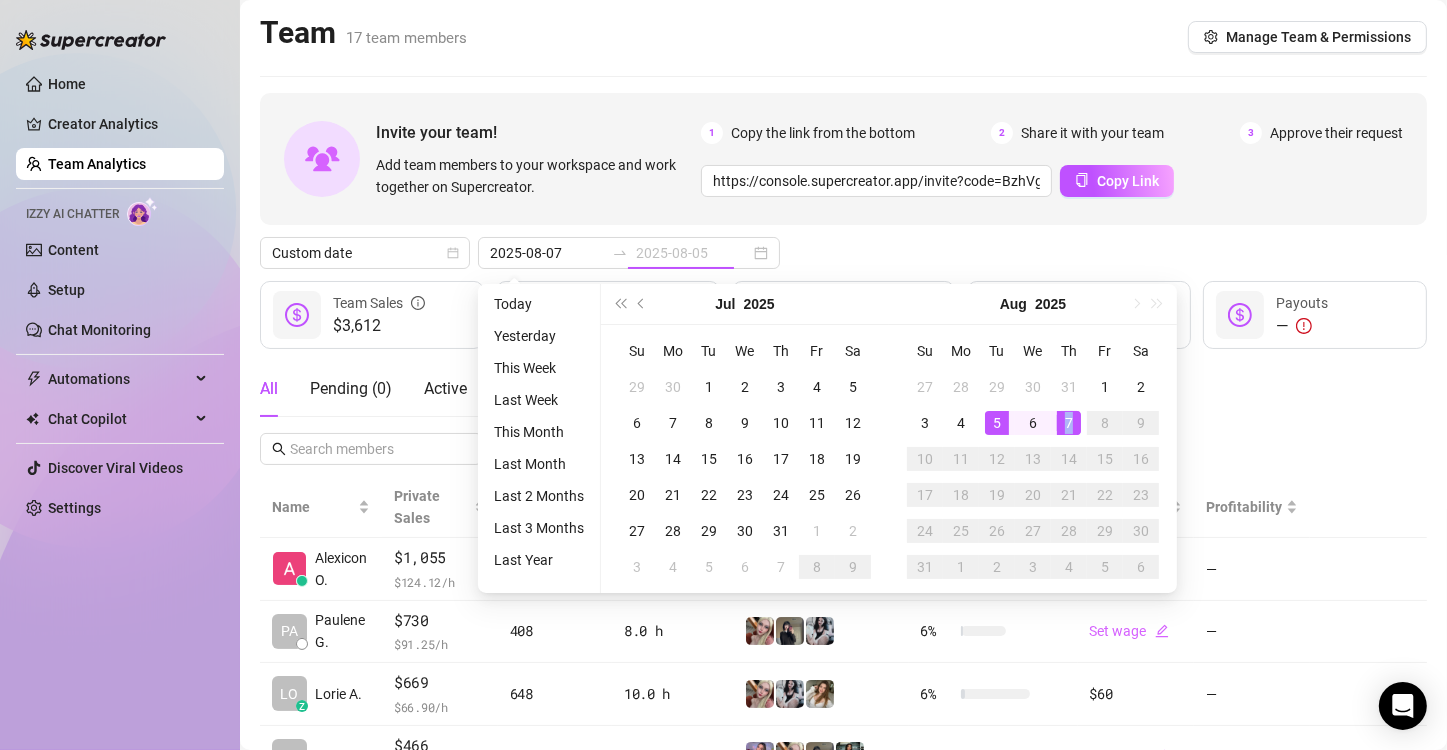 click on "7" at bounding box center [1069, 423] 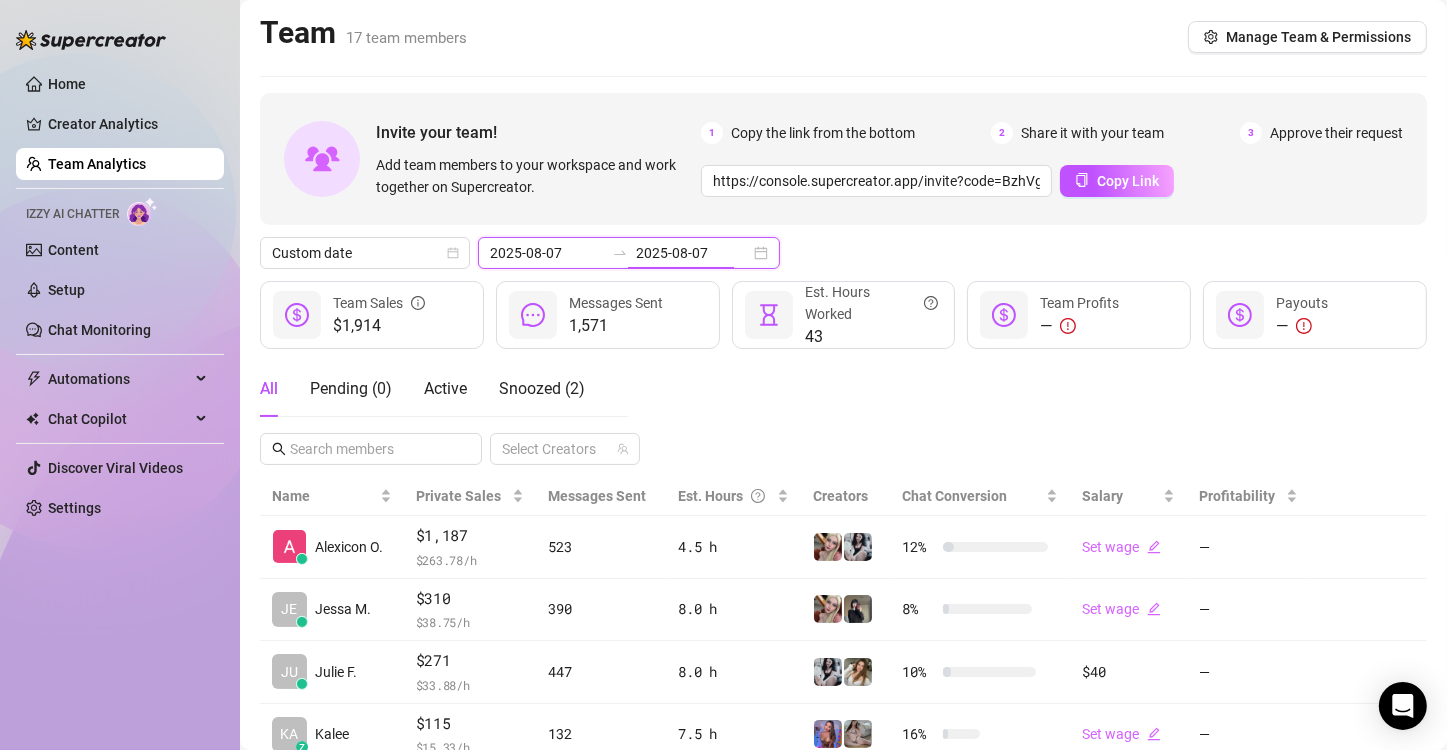 click on "2025-08-07" at bounding box center (693, 253) 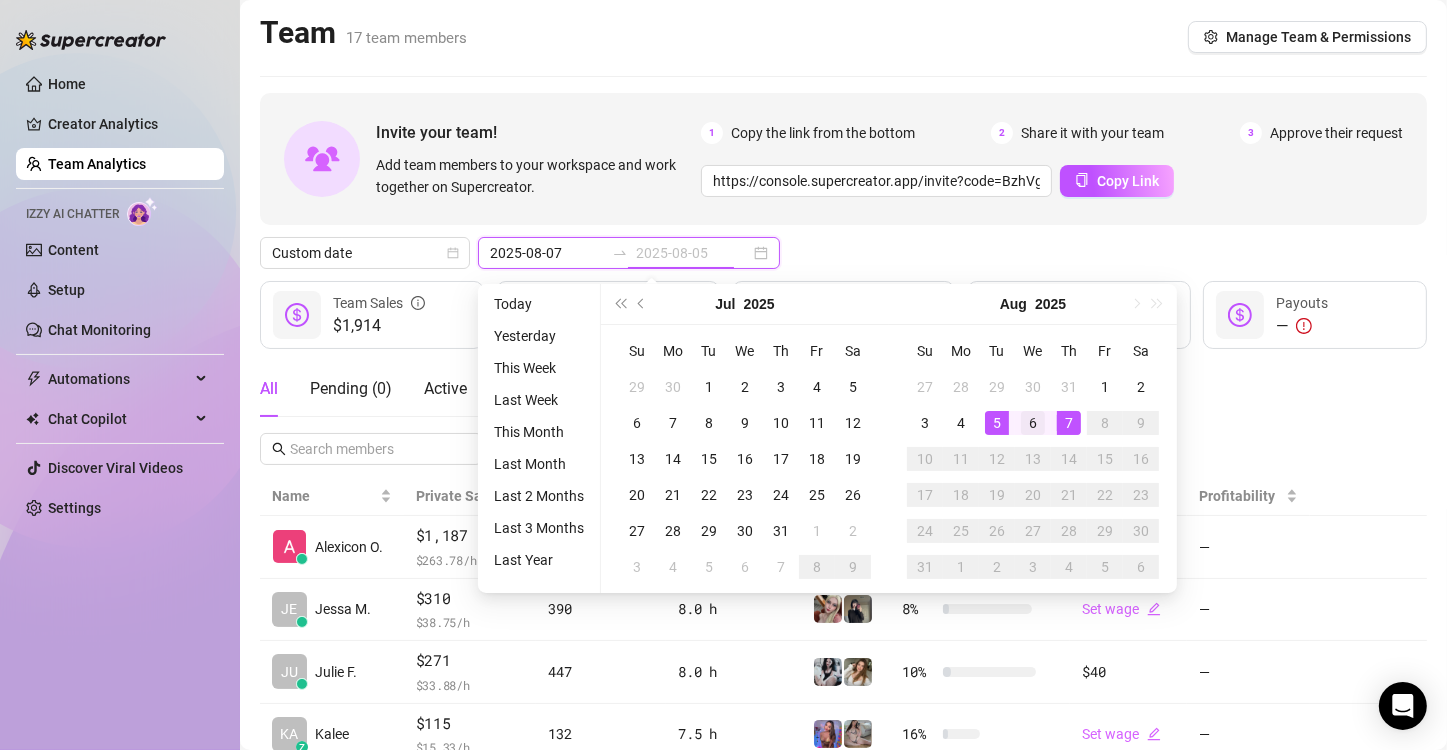 type on "2025-08-06" 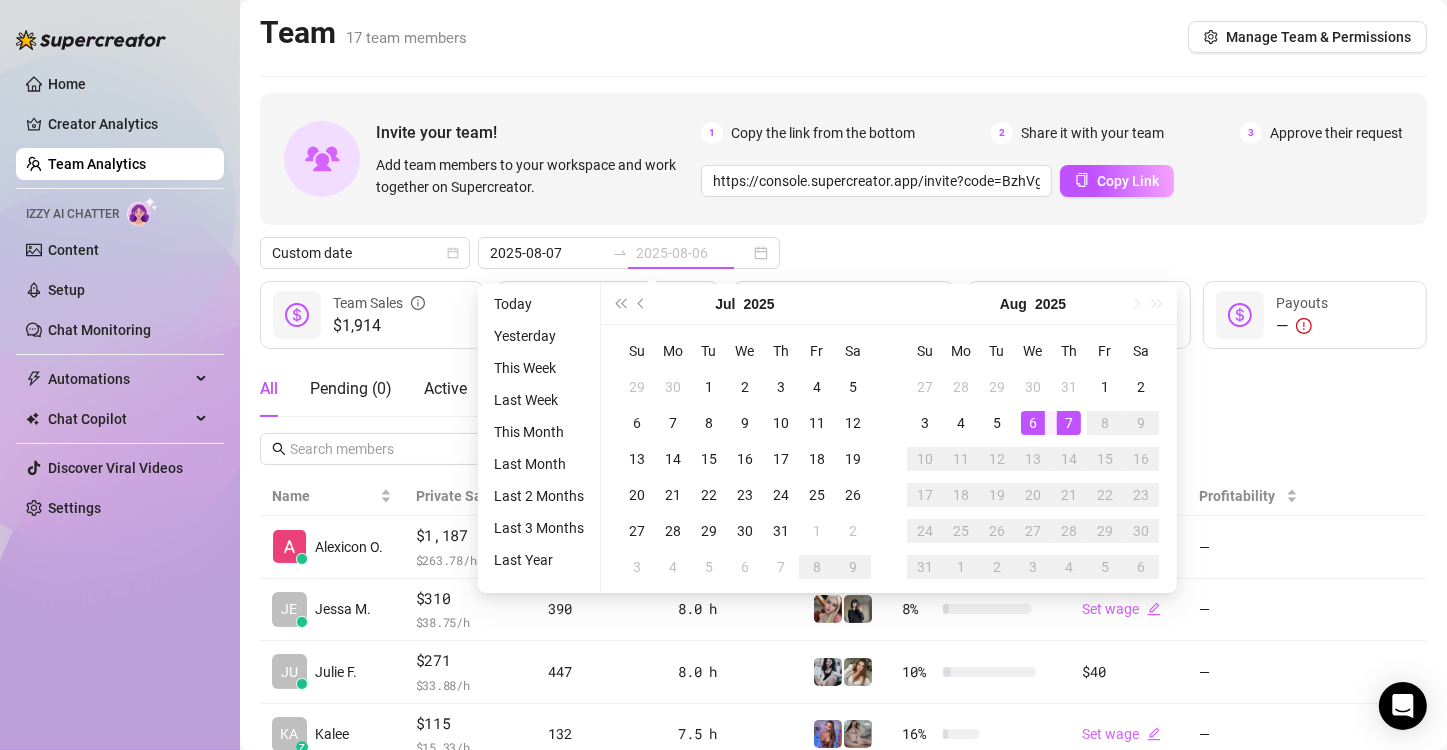 click on "6" at bounding box center [1033, 423] 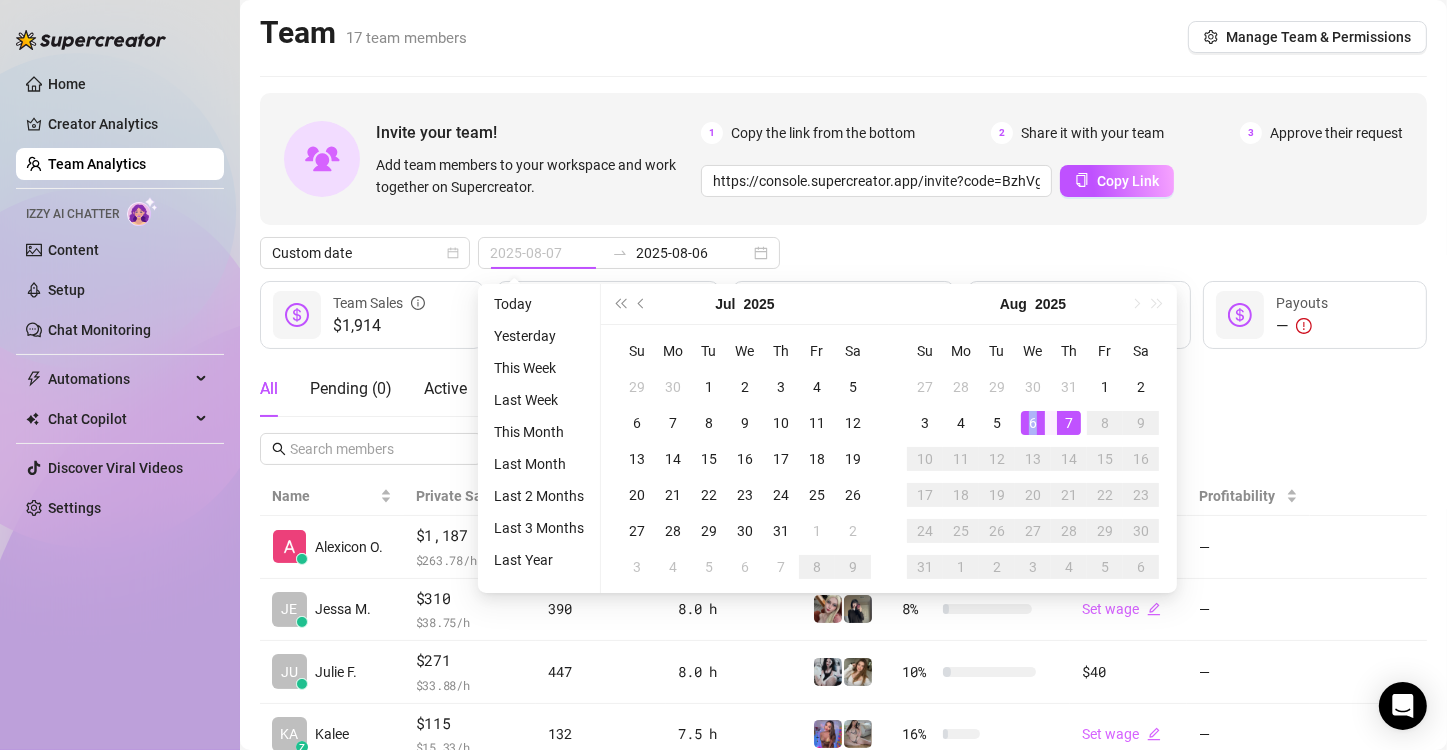 click on "6" at bounding box center (1033, 423) 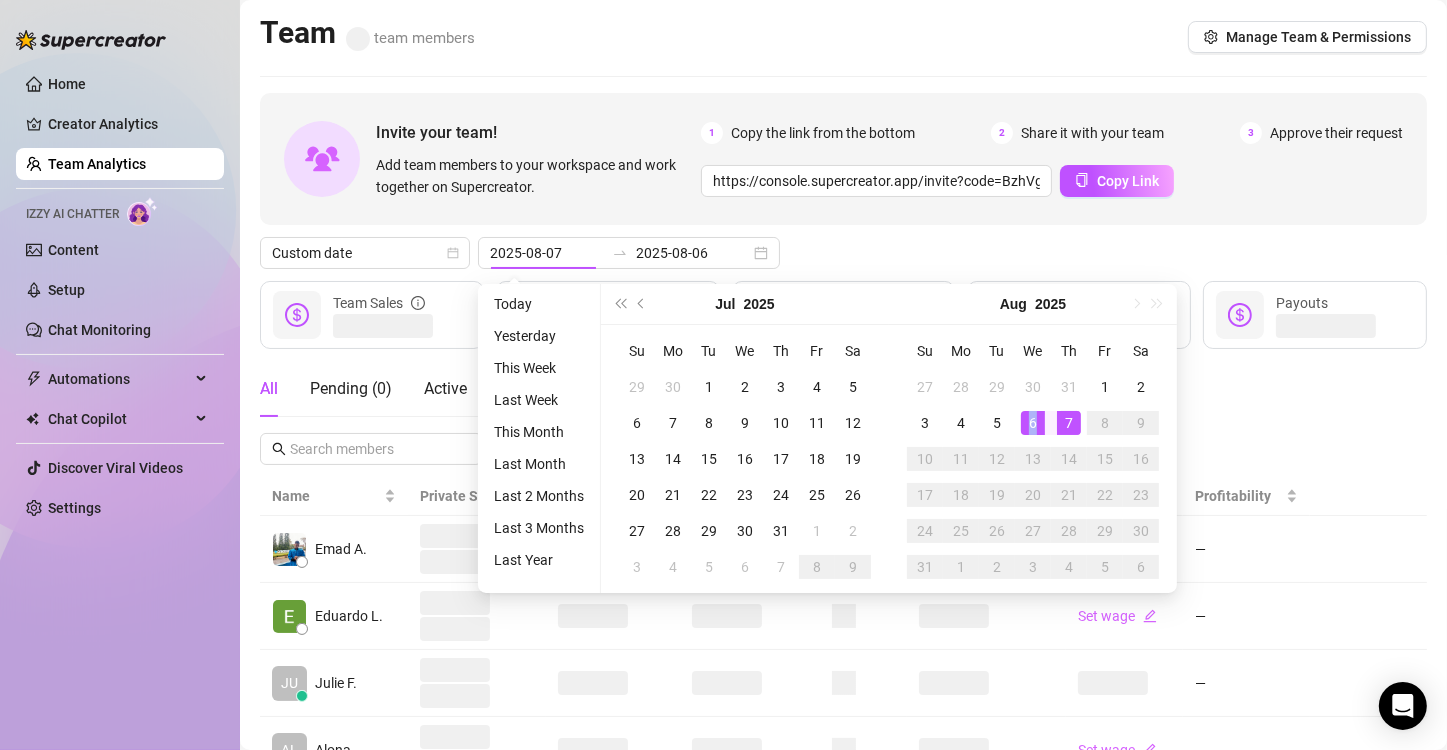 type on "2025-08-06" 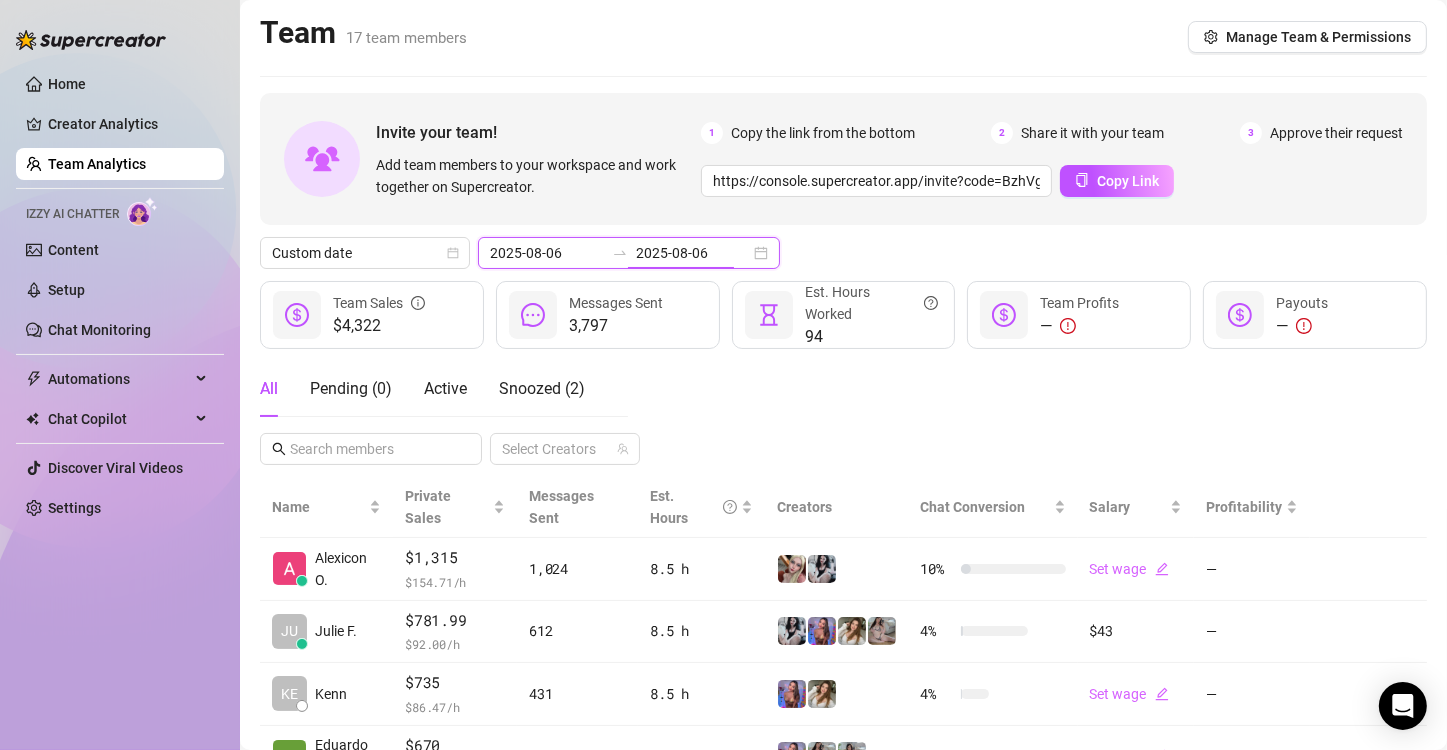click on "2025-08-06" at bounding box center (693, 253) 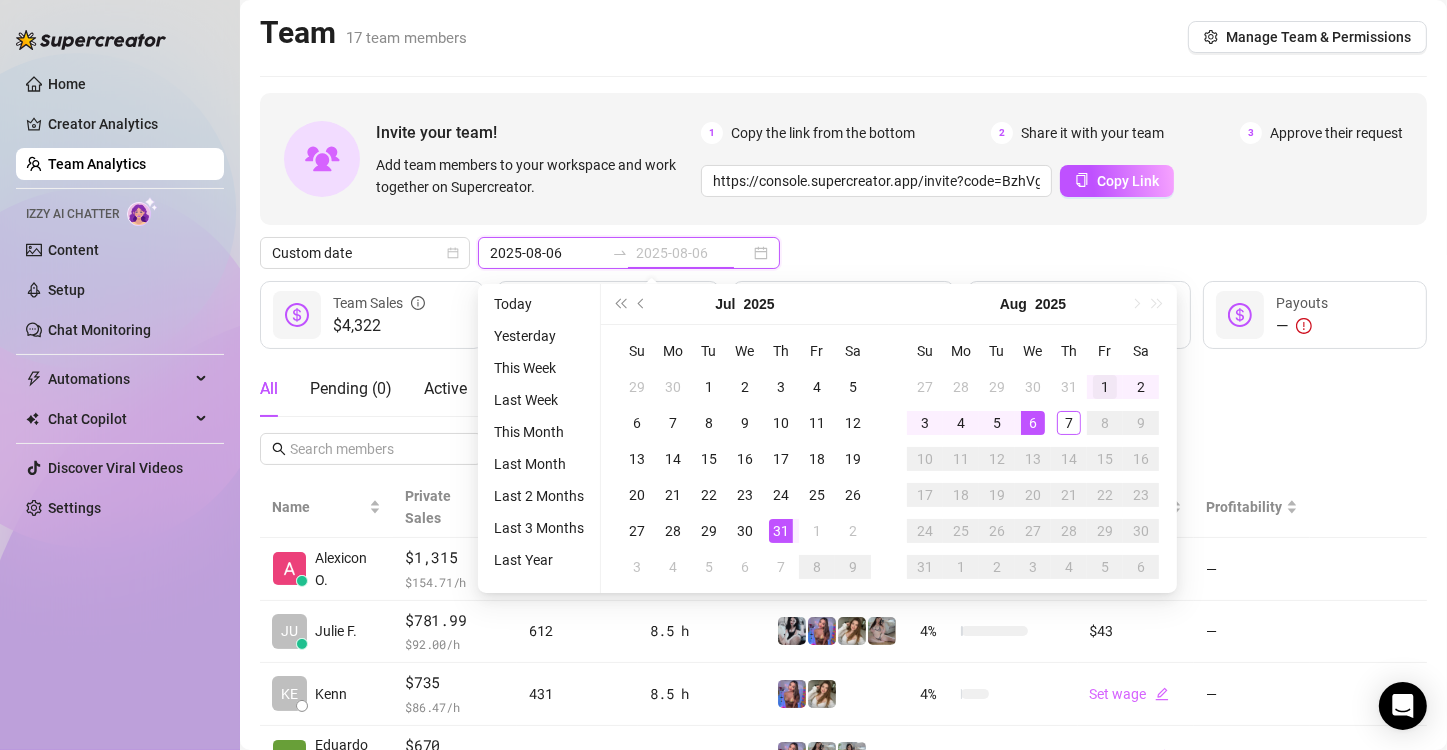 type on "2025-08-01" 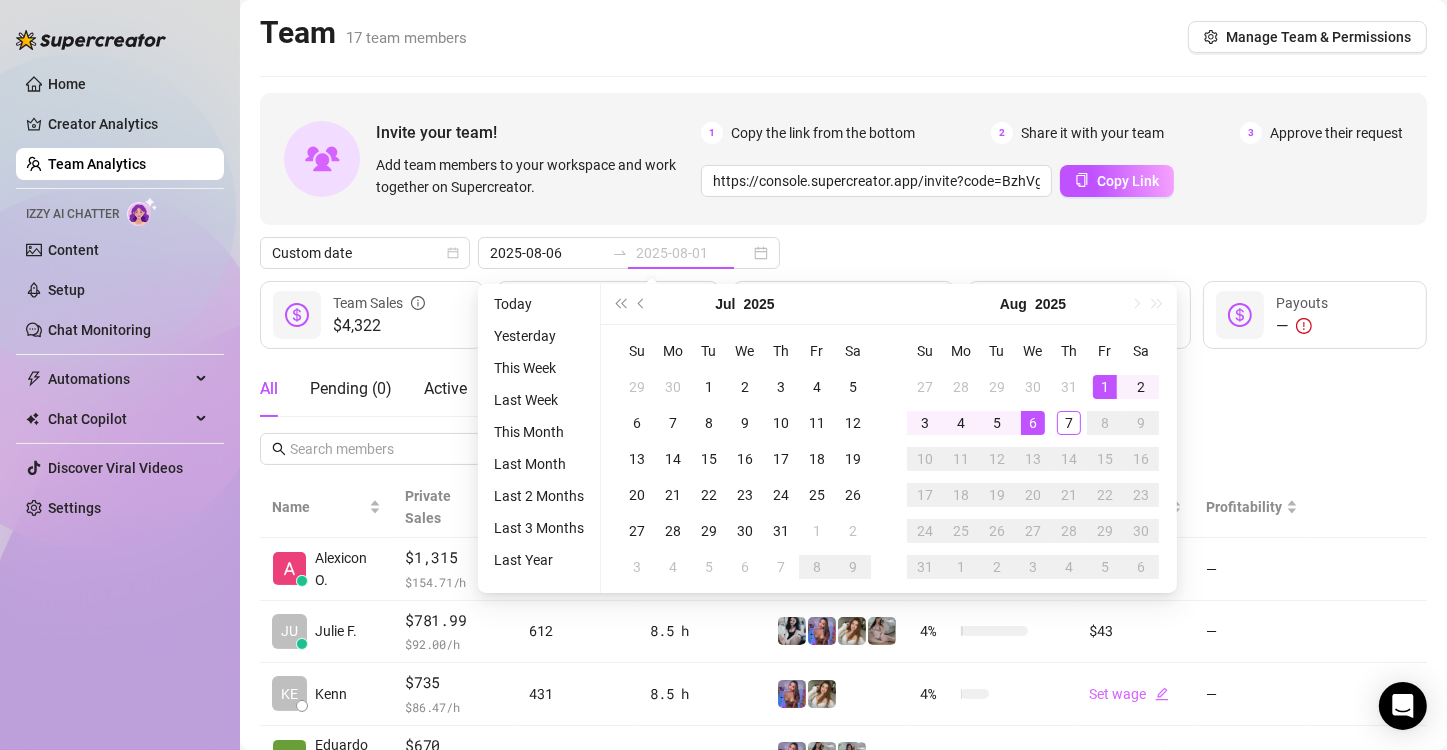 click on "1" at bounding box center [1105, 387] 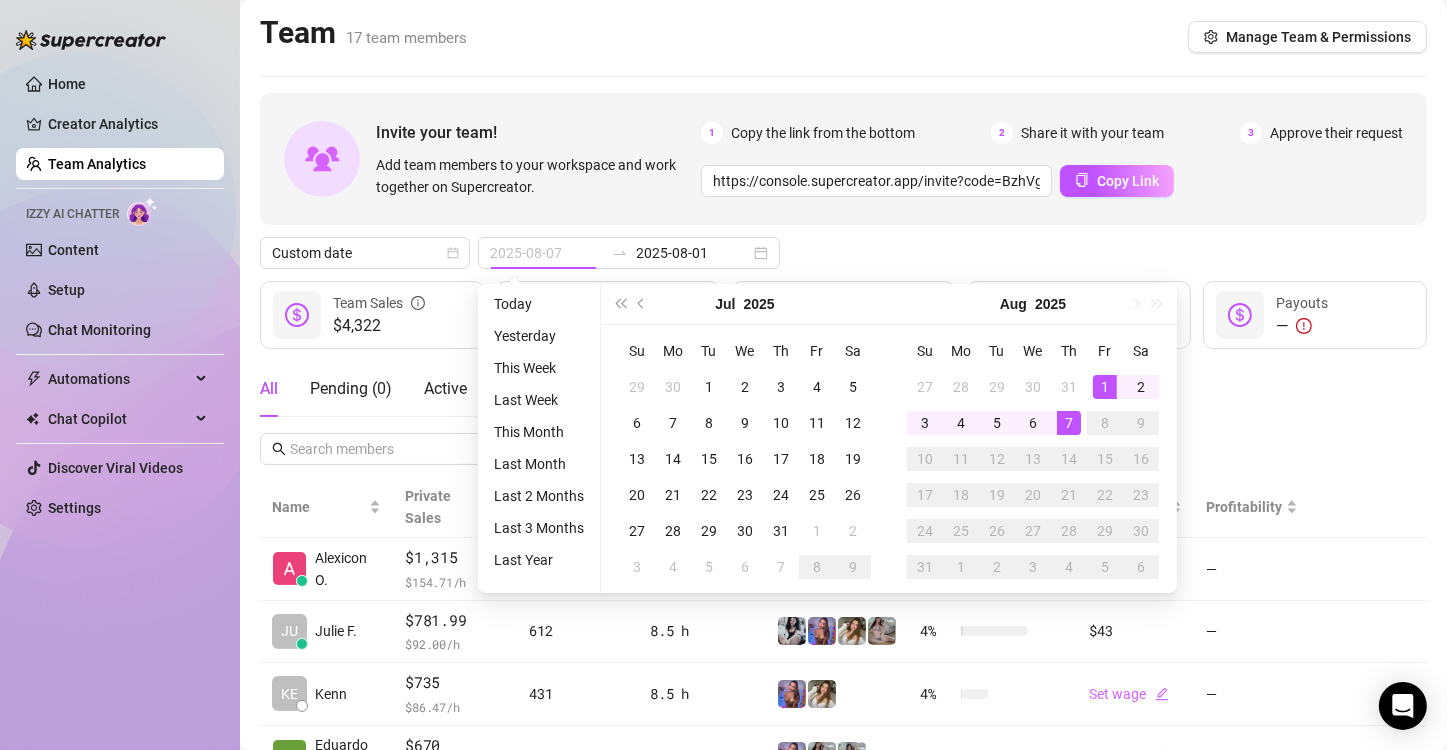 click on "7" at bounding box center (1069, 423) 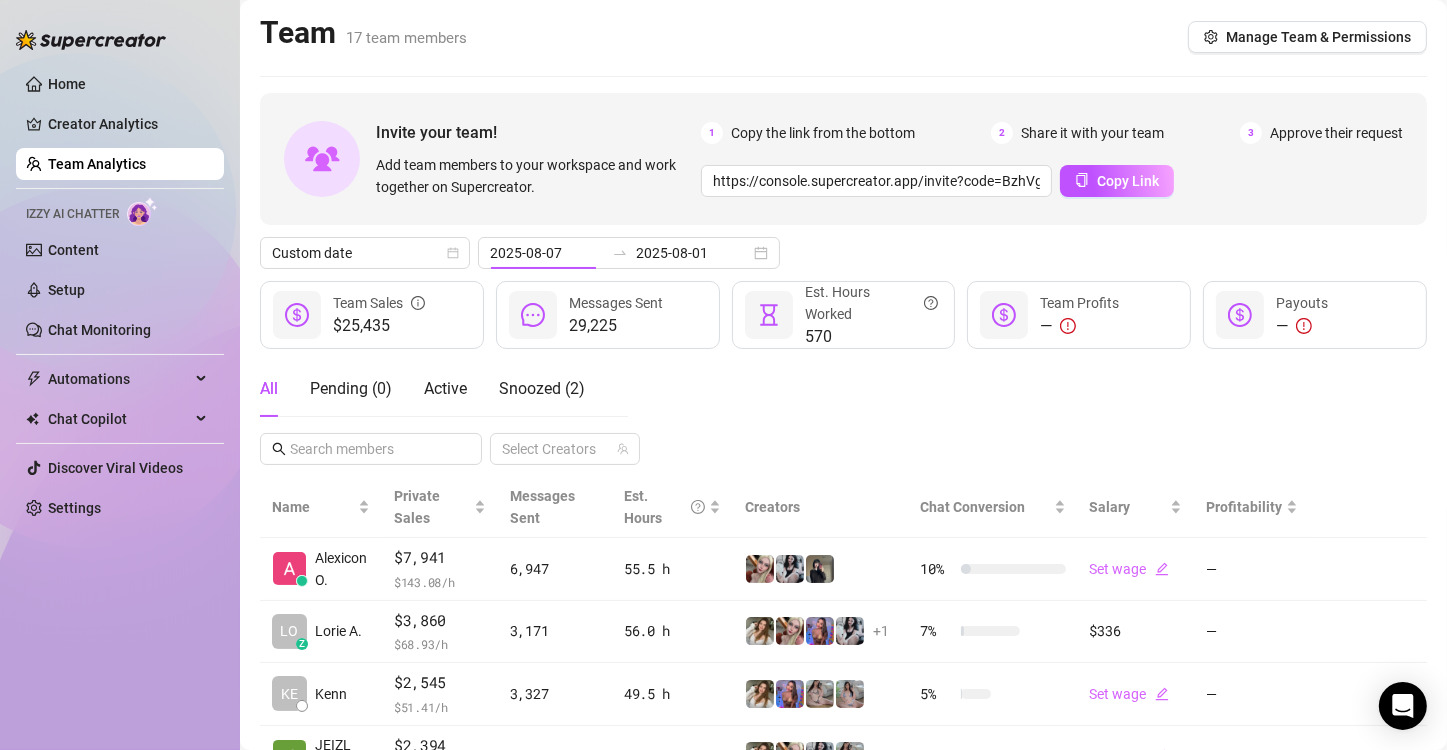 type on "2025-08-01" 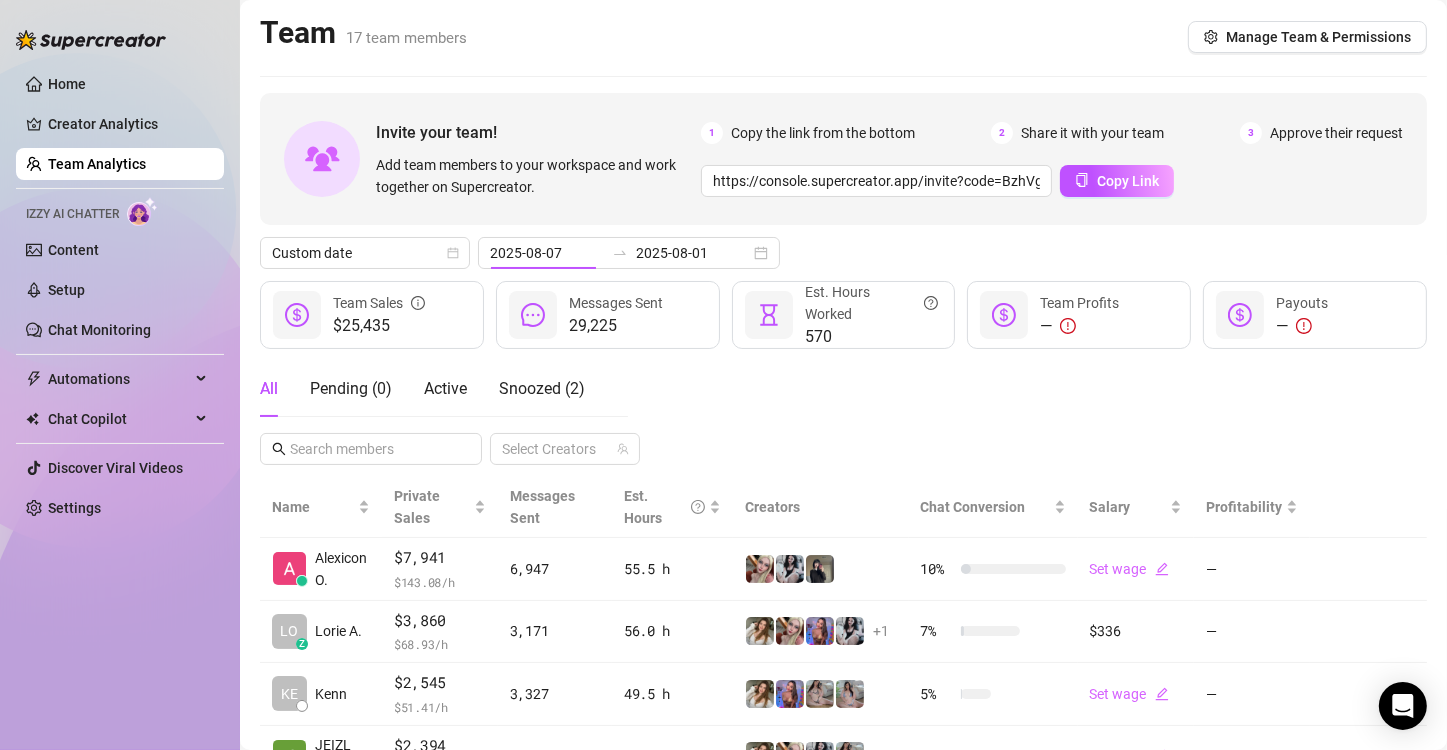 type on "2025-08-07" 